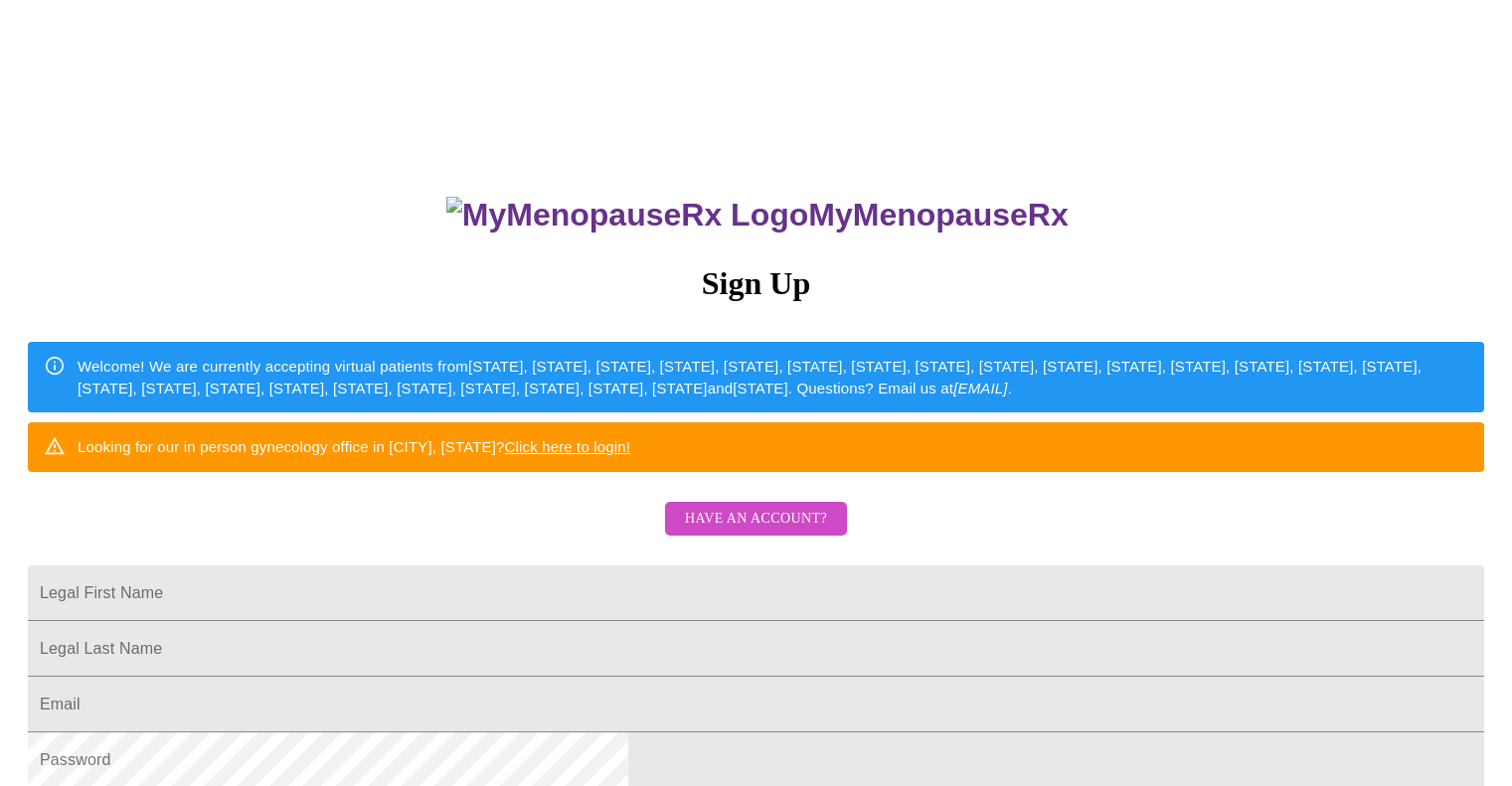 scroll, scrollTop: 0, scrollLeft: 0, axis: both 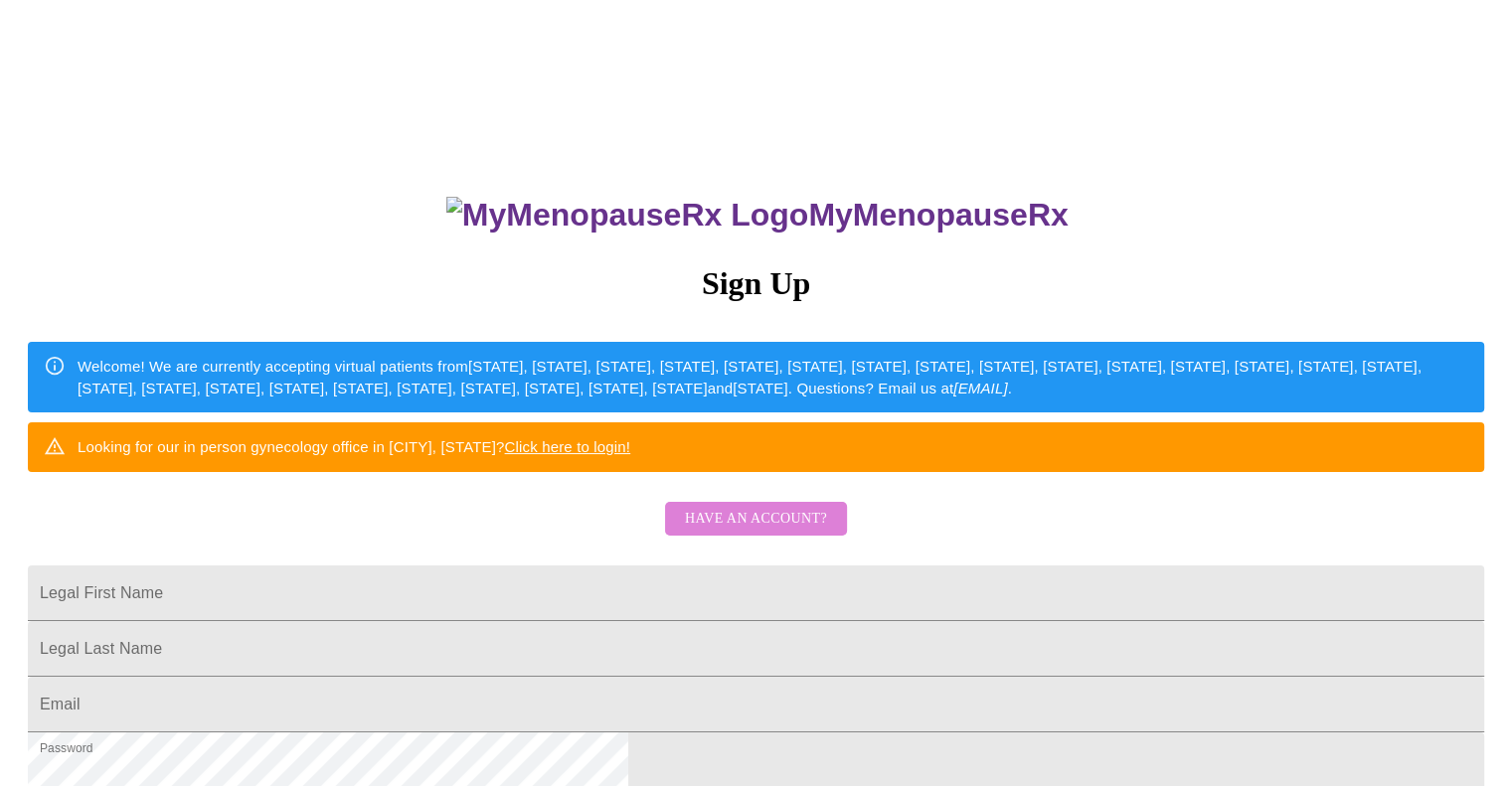 click on "Have an account?" at bounding box center [756, 519] 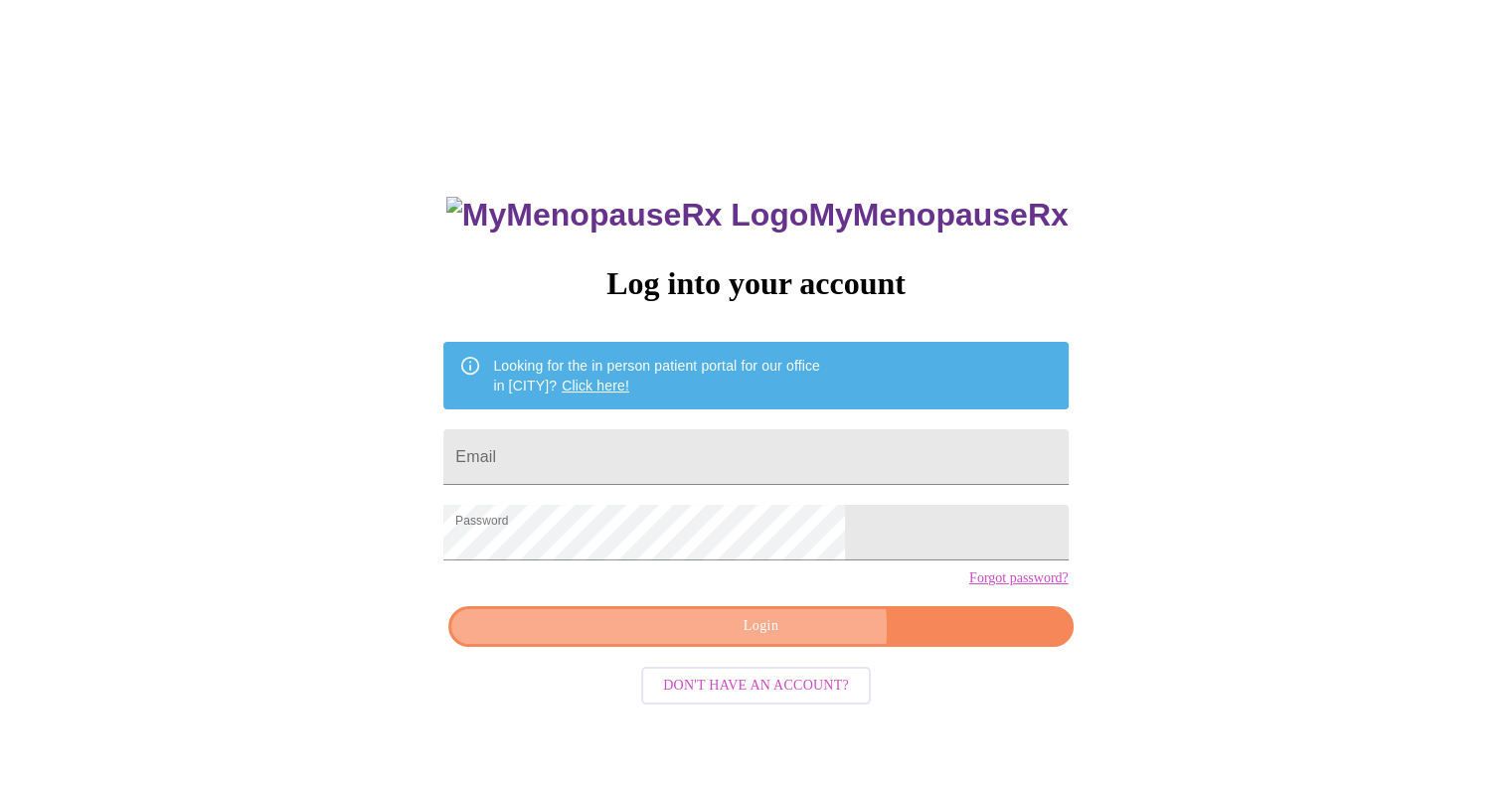 click on "Login" at bounding box center (760, 626) 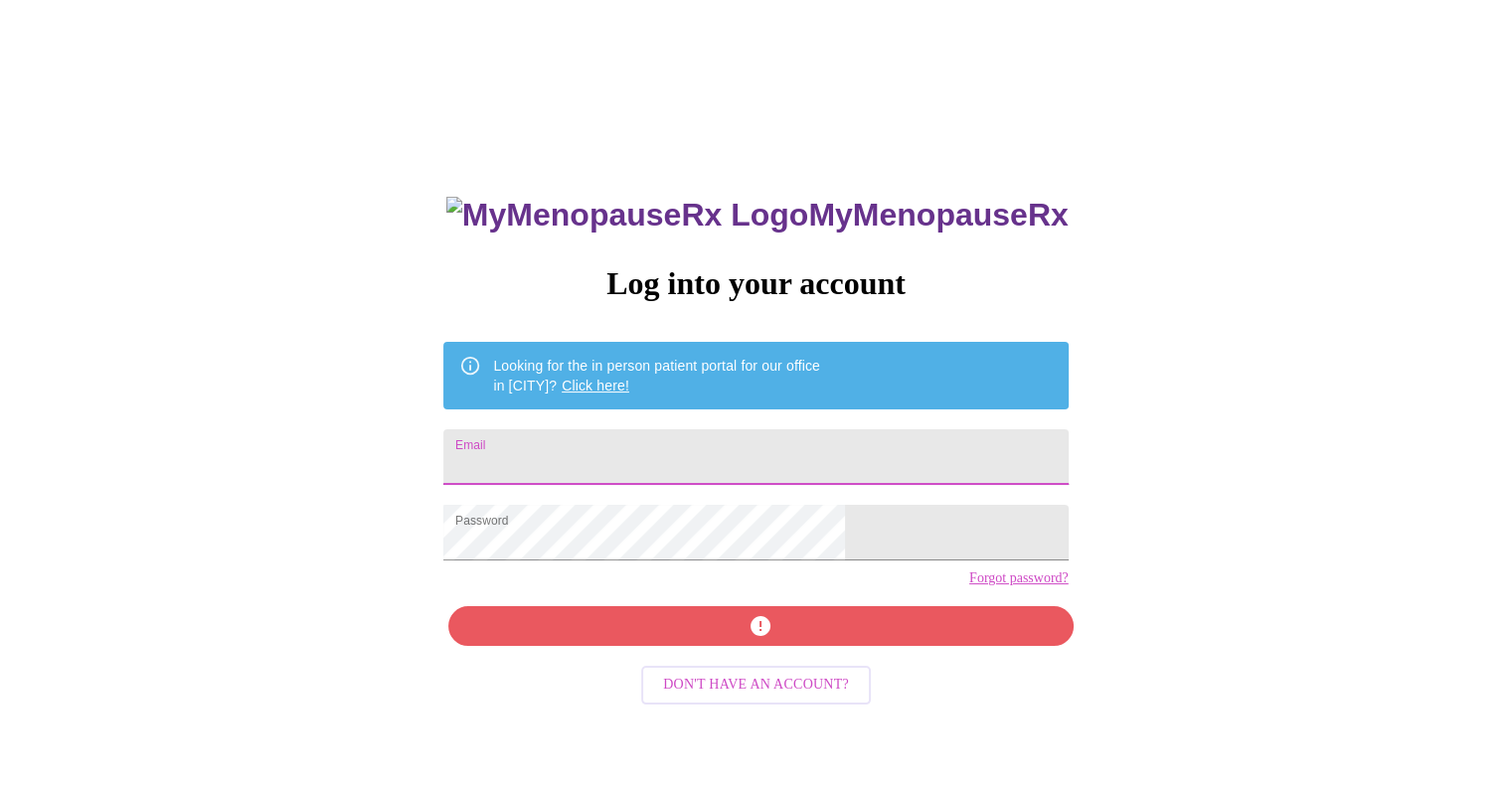 click on "Email" at bounding box center (756, 457) 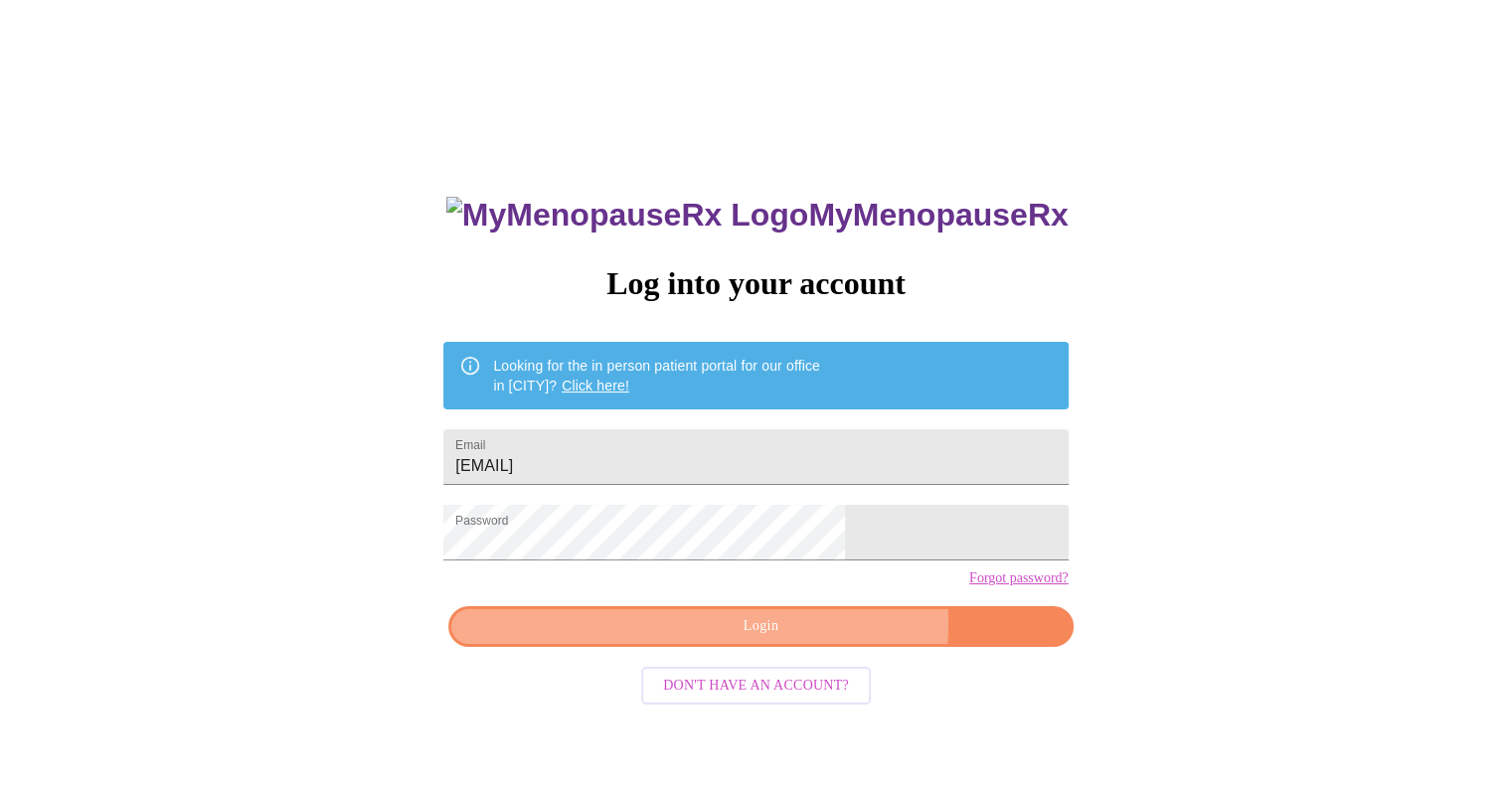click on "Login" at bounding box center (760, 626) 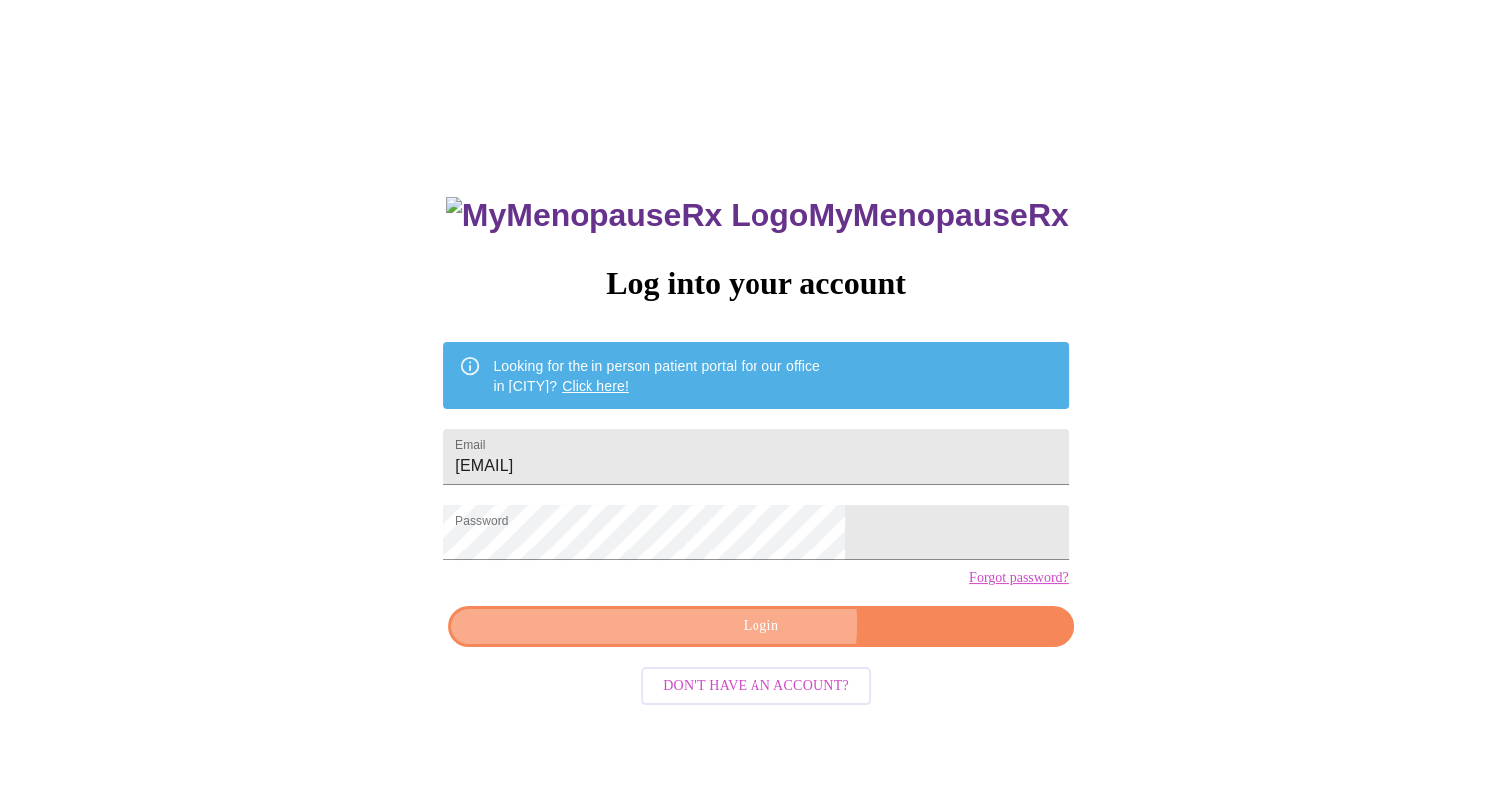 click on "Login" at bounding box center [760, 626] 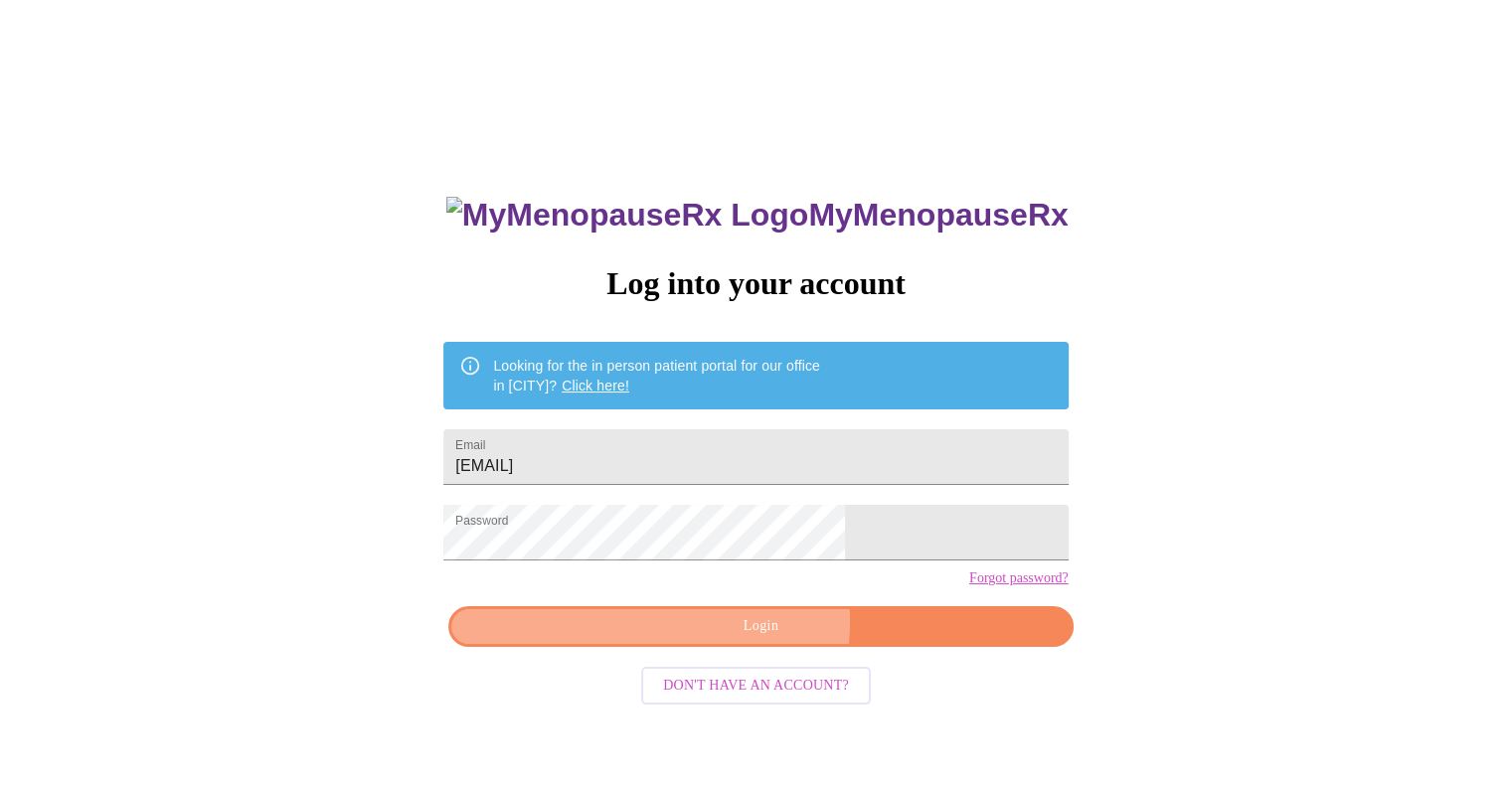 click on "Login" at bounding box center [760, 626] 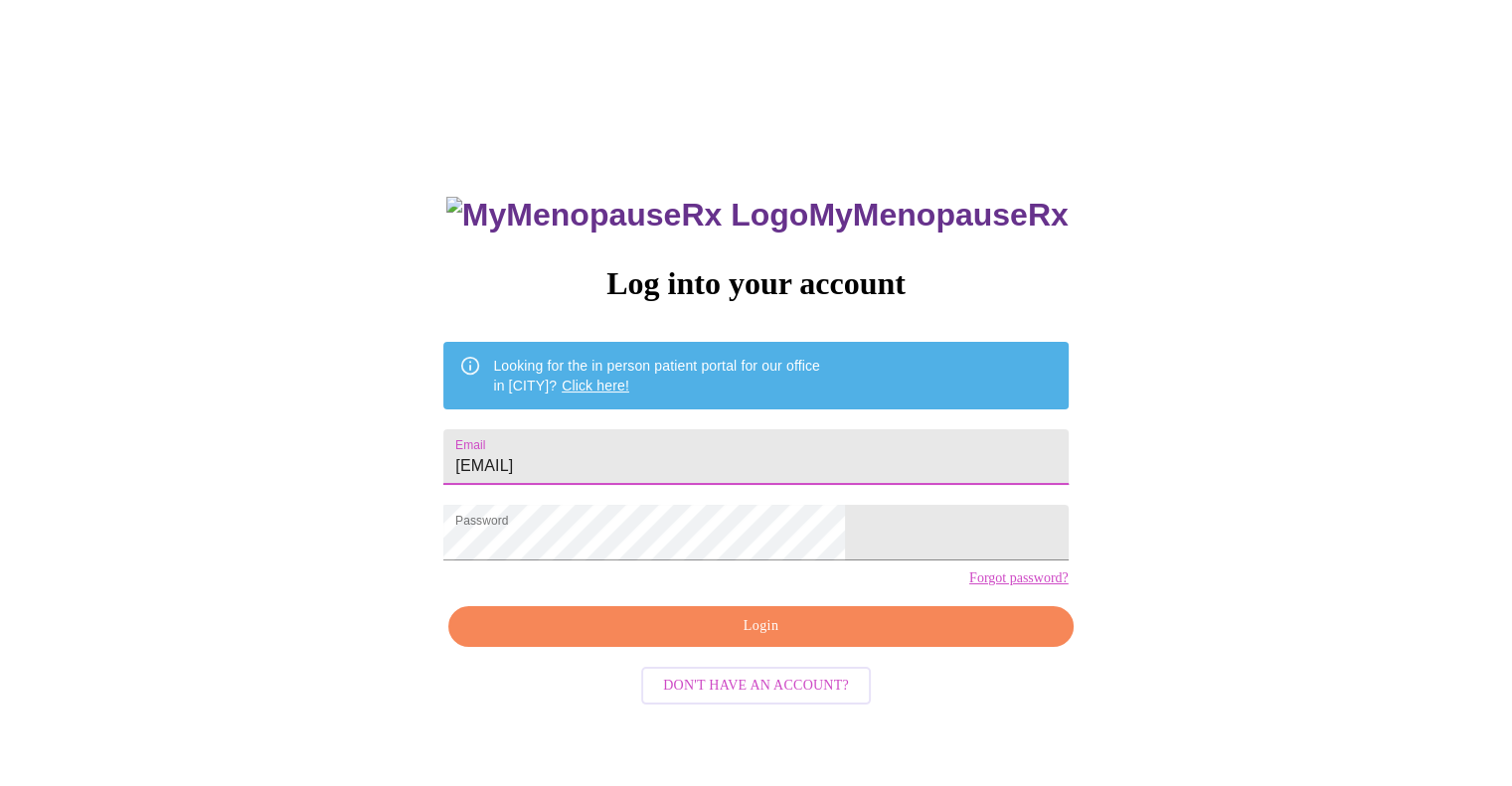 click on "[EMAIL]@[DOMAIN]" at bounding box center [756, 457] 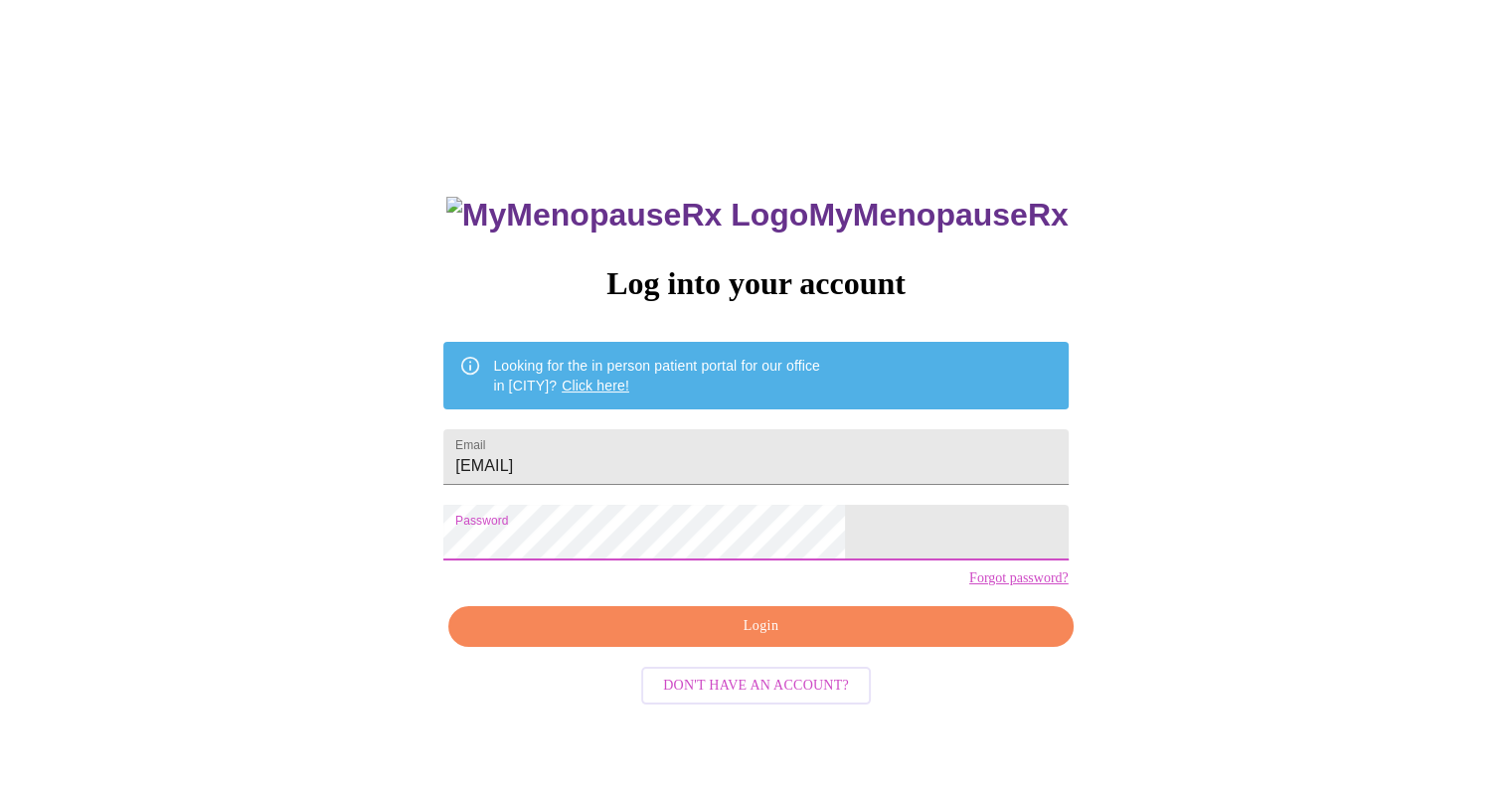 click on "Login" at bounding box center (760, 626) 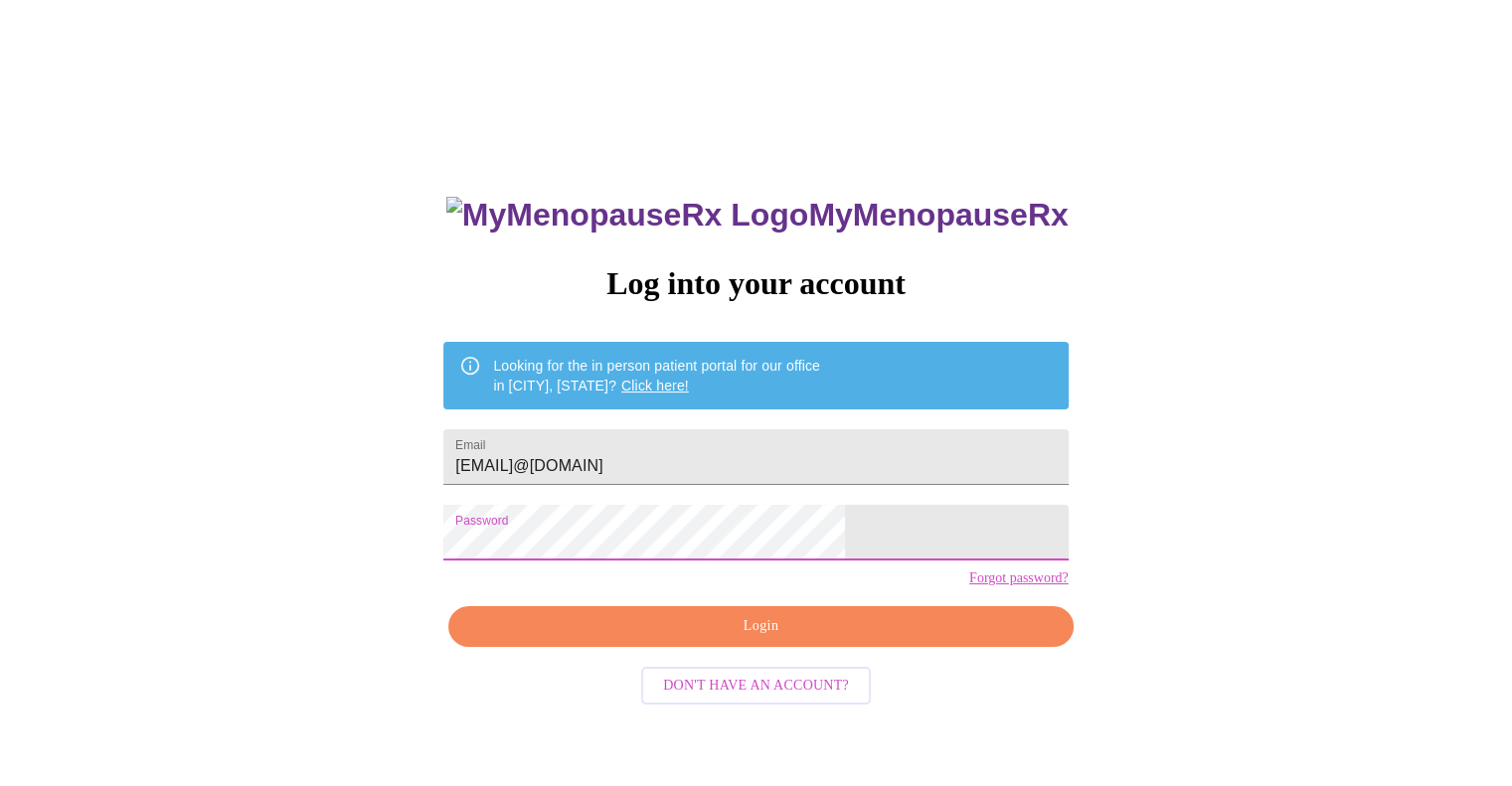 click on "Login" at bounding box center (760, 626) 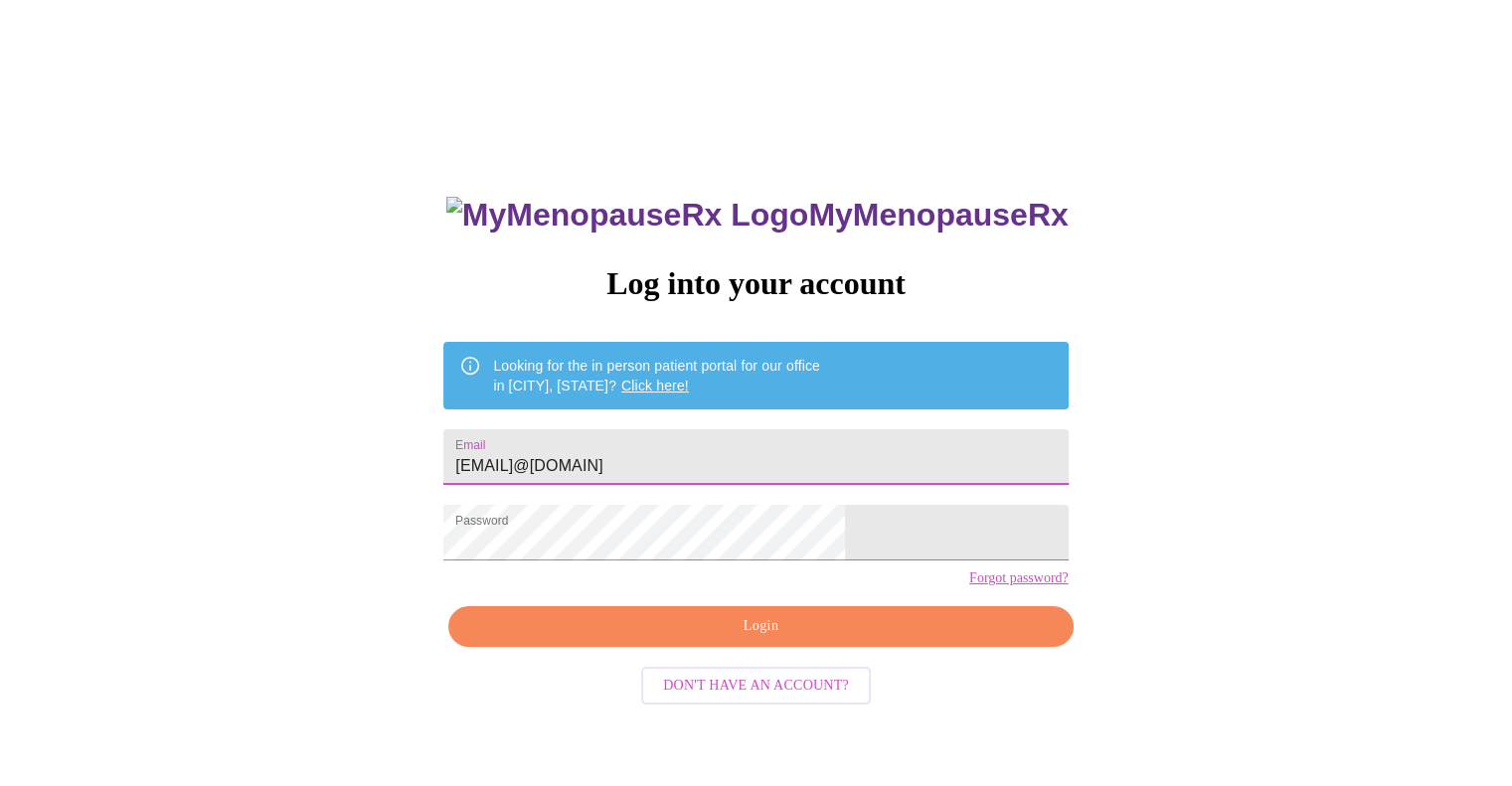 click on "[EMAIL]@[DOMAIN]" at bounding box center [756, 457] 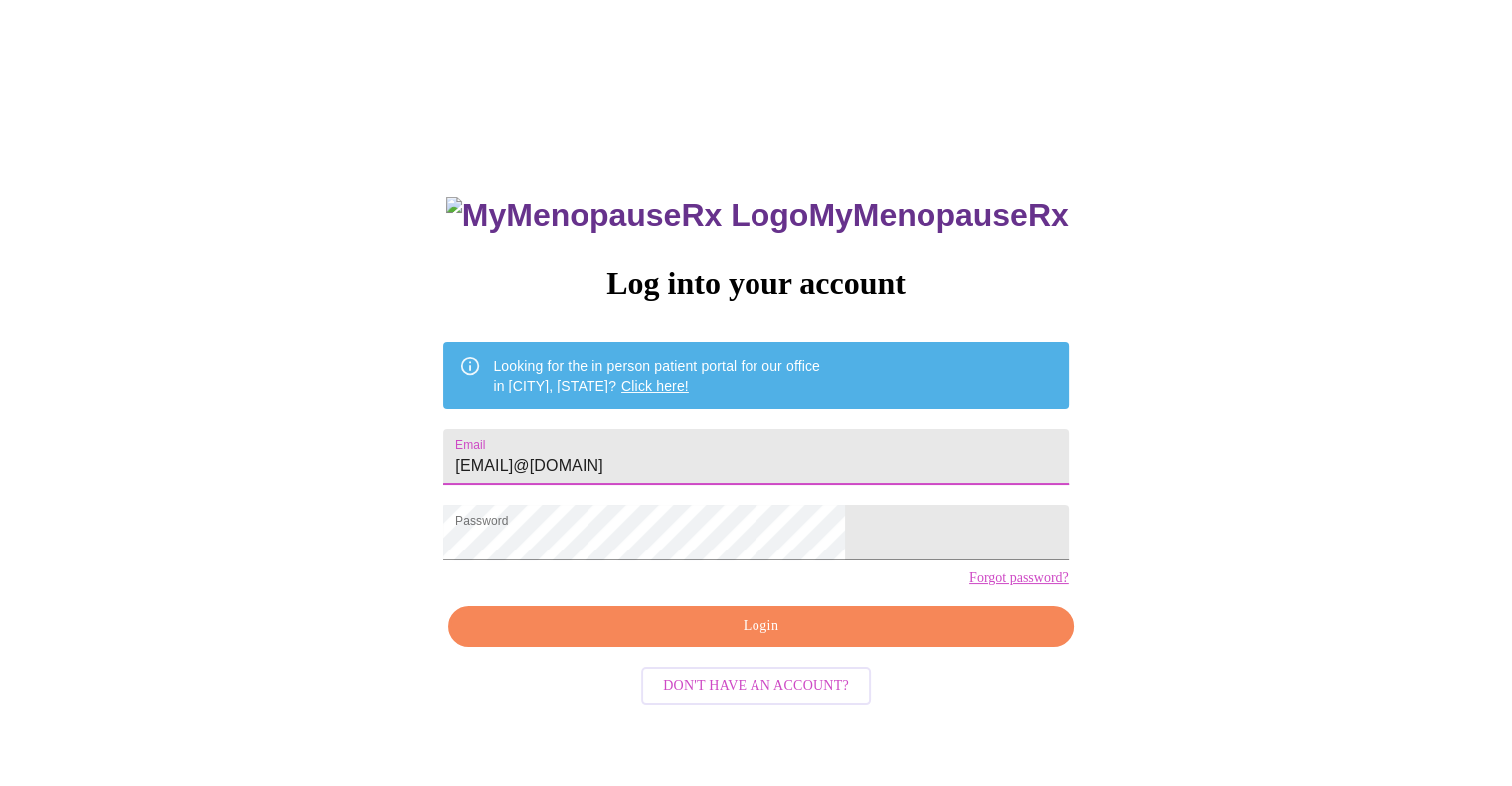 type on "[EMAIL]@[DOMAIN]" 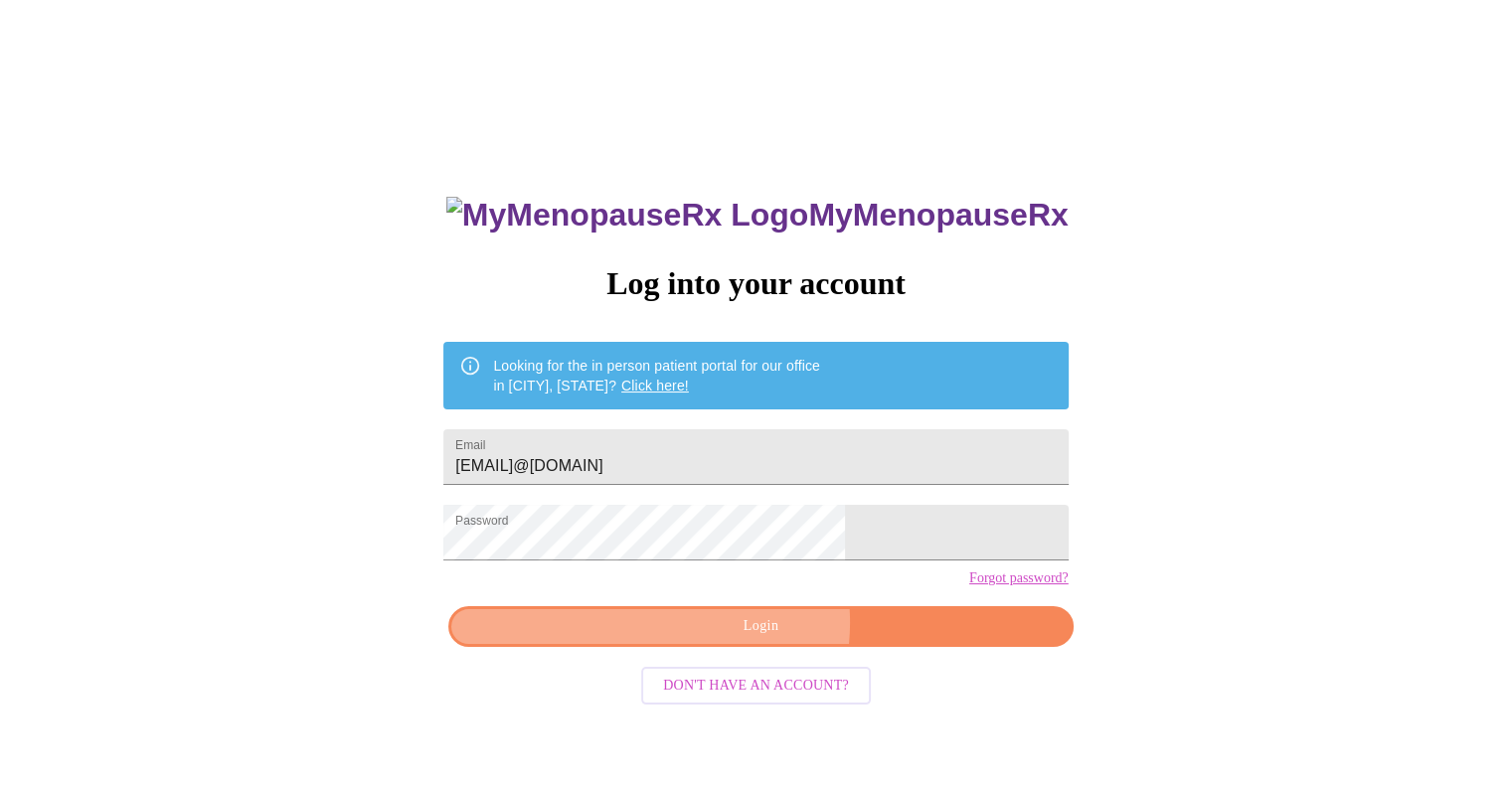 click on "Login" at bounding box center [760, 626] 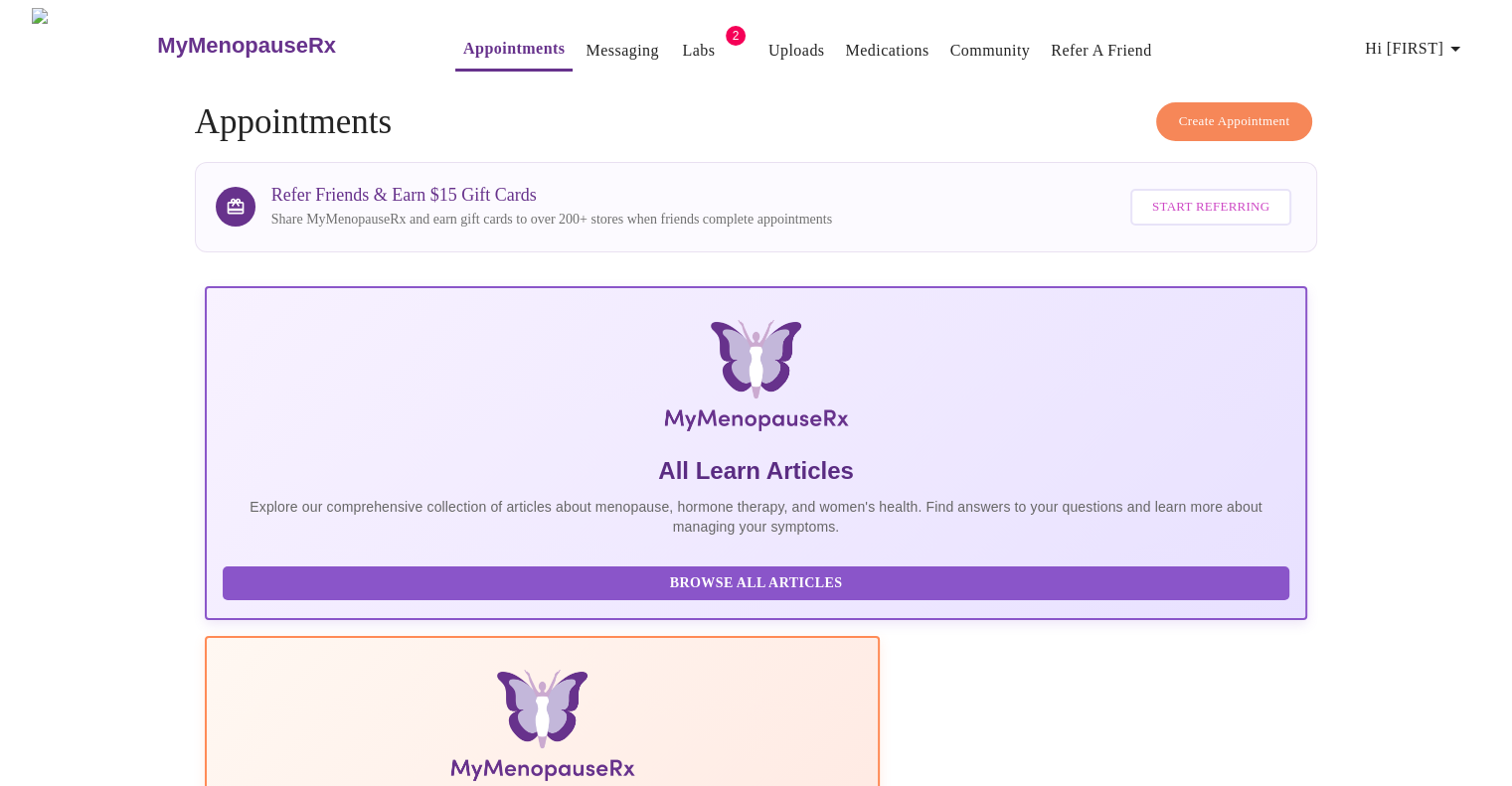 click on "Labs" at bounding box center (698, 51) 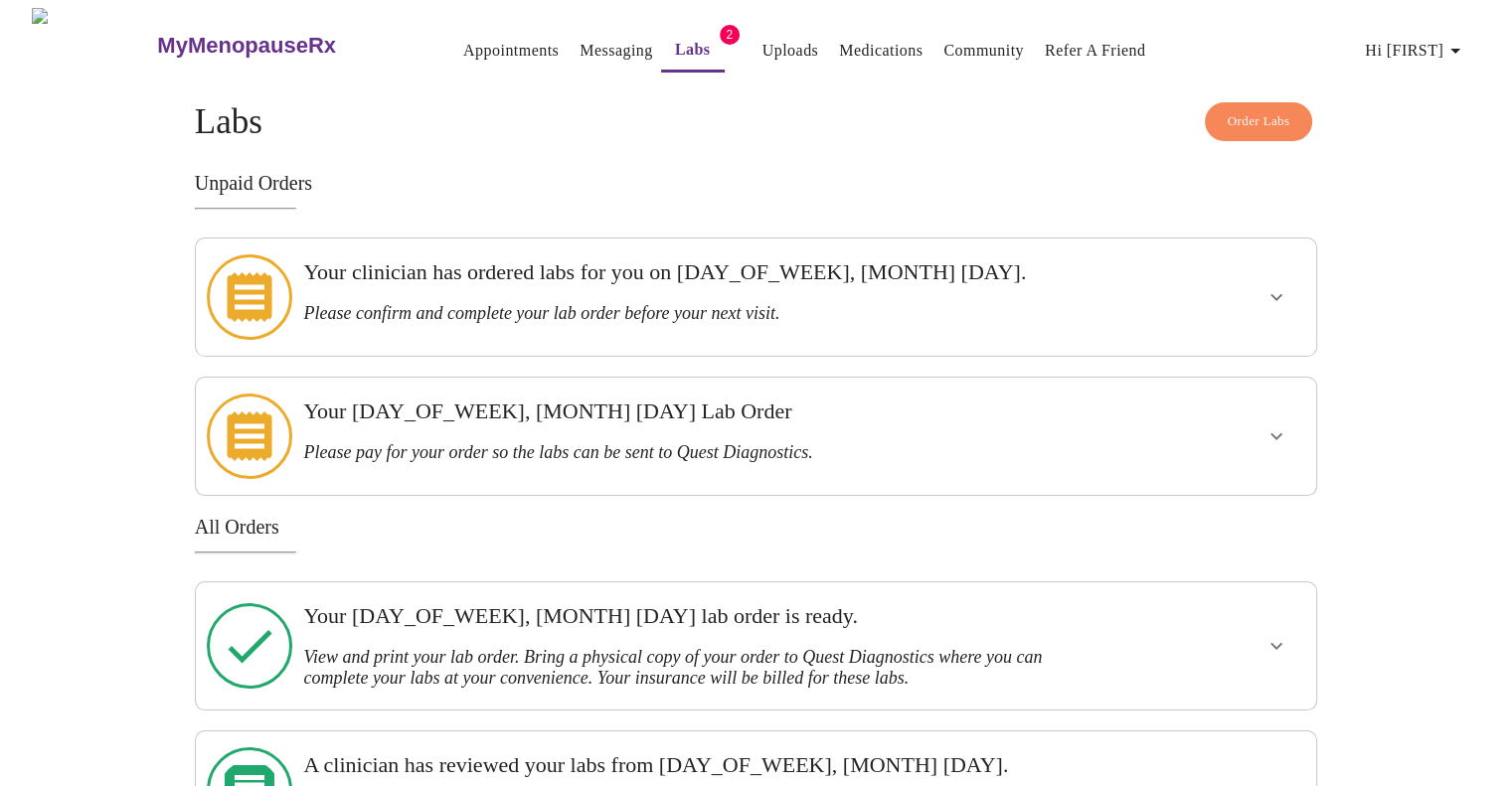 click at bounding box center [250, 297] 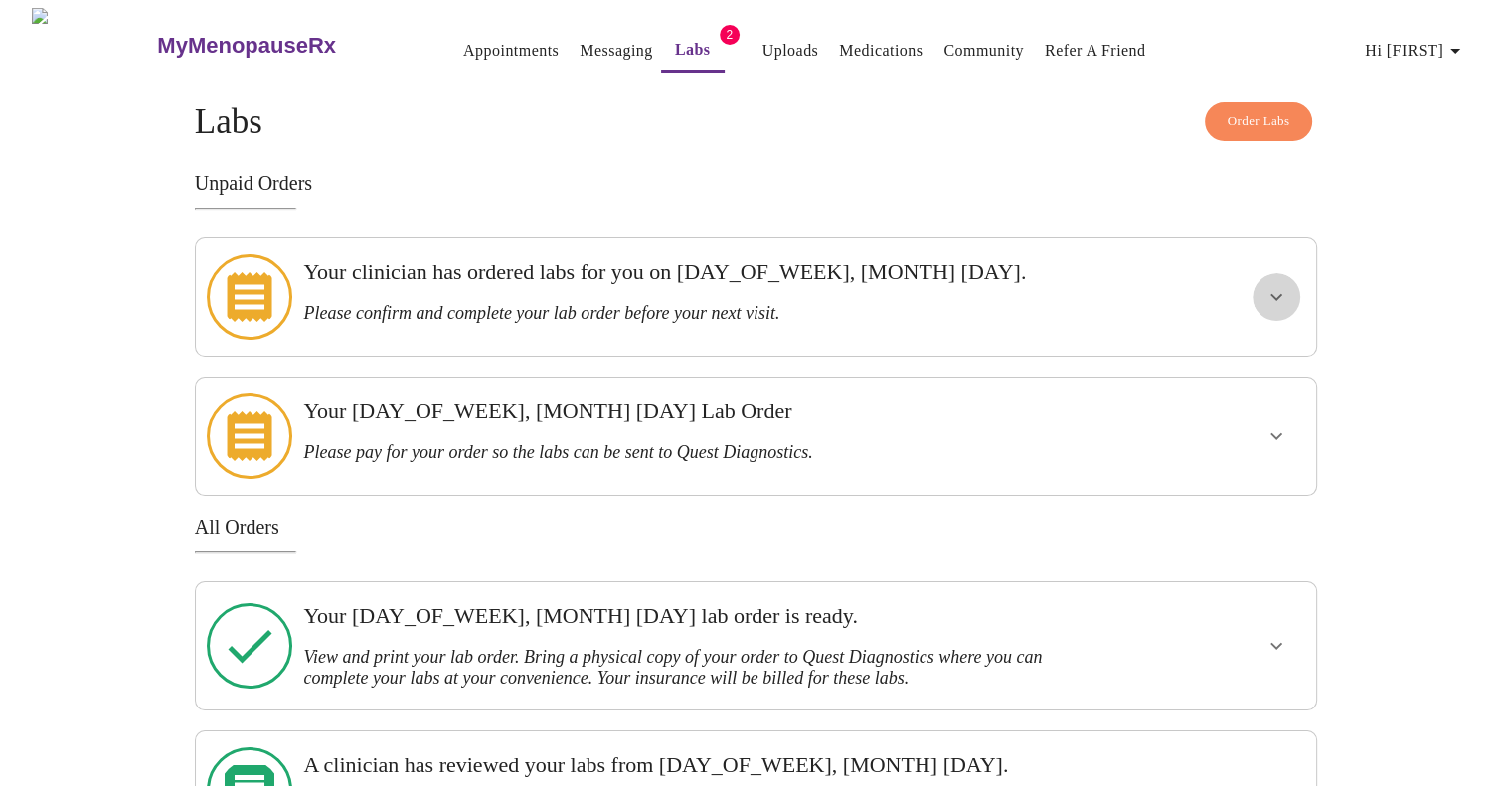 click at bounding box center [1276, 297] 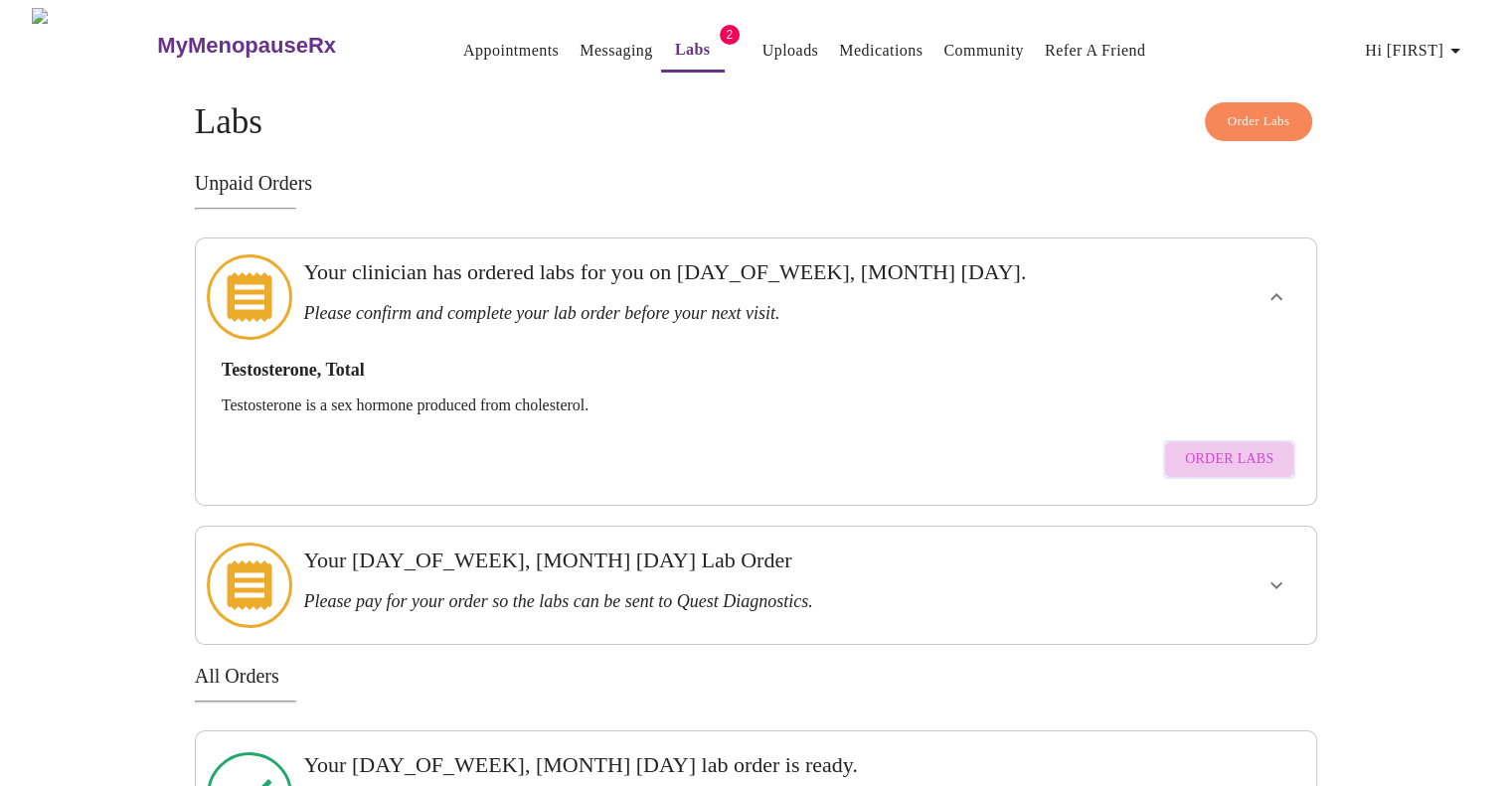 click on "Order Labs" at bounding box center [1229, 459] 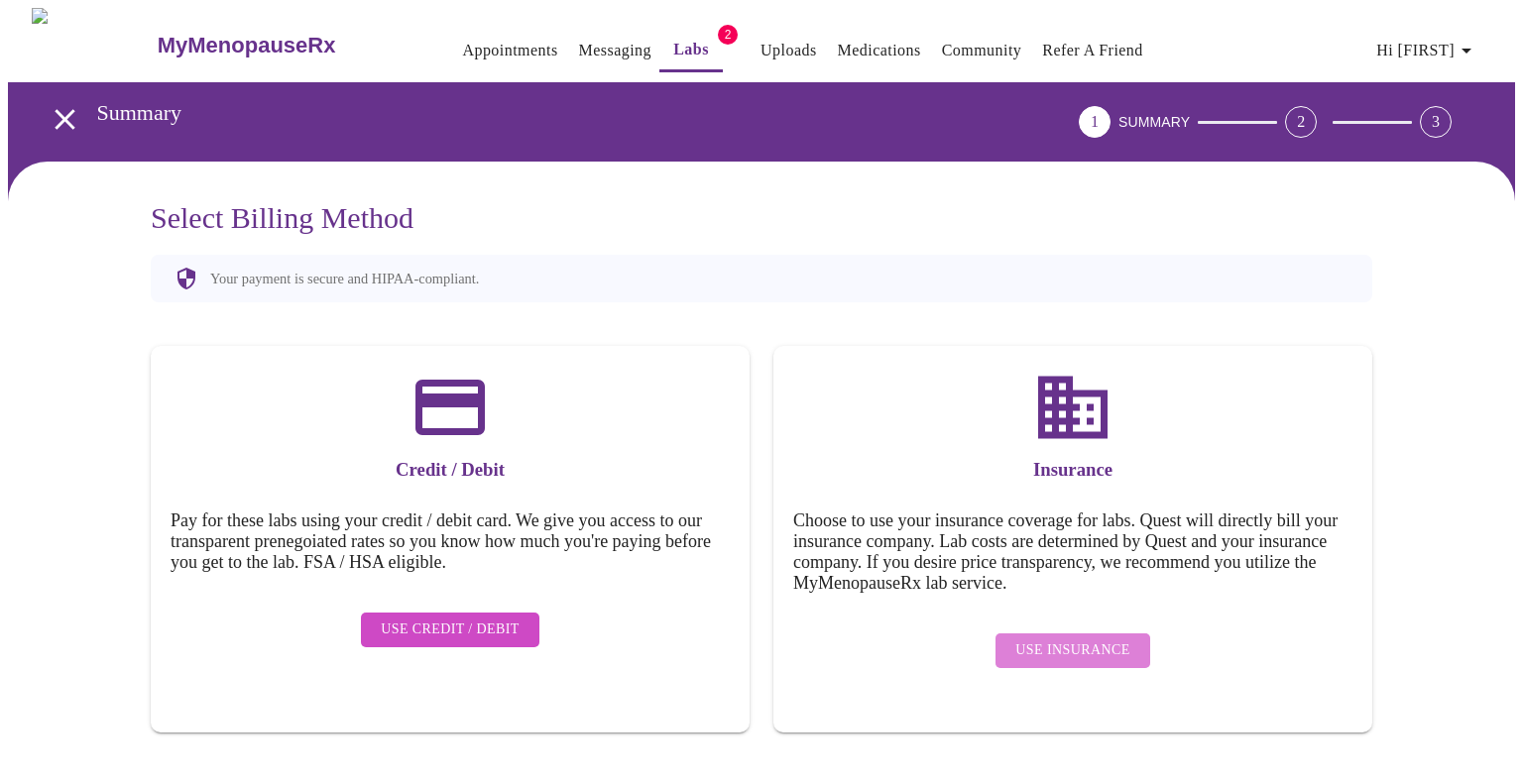 click on "Use Insurance" at bounding box center [450, 629] 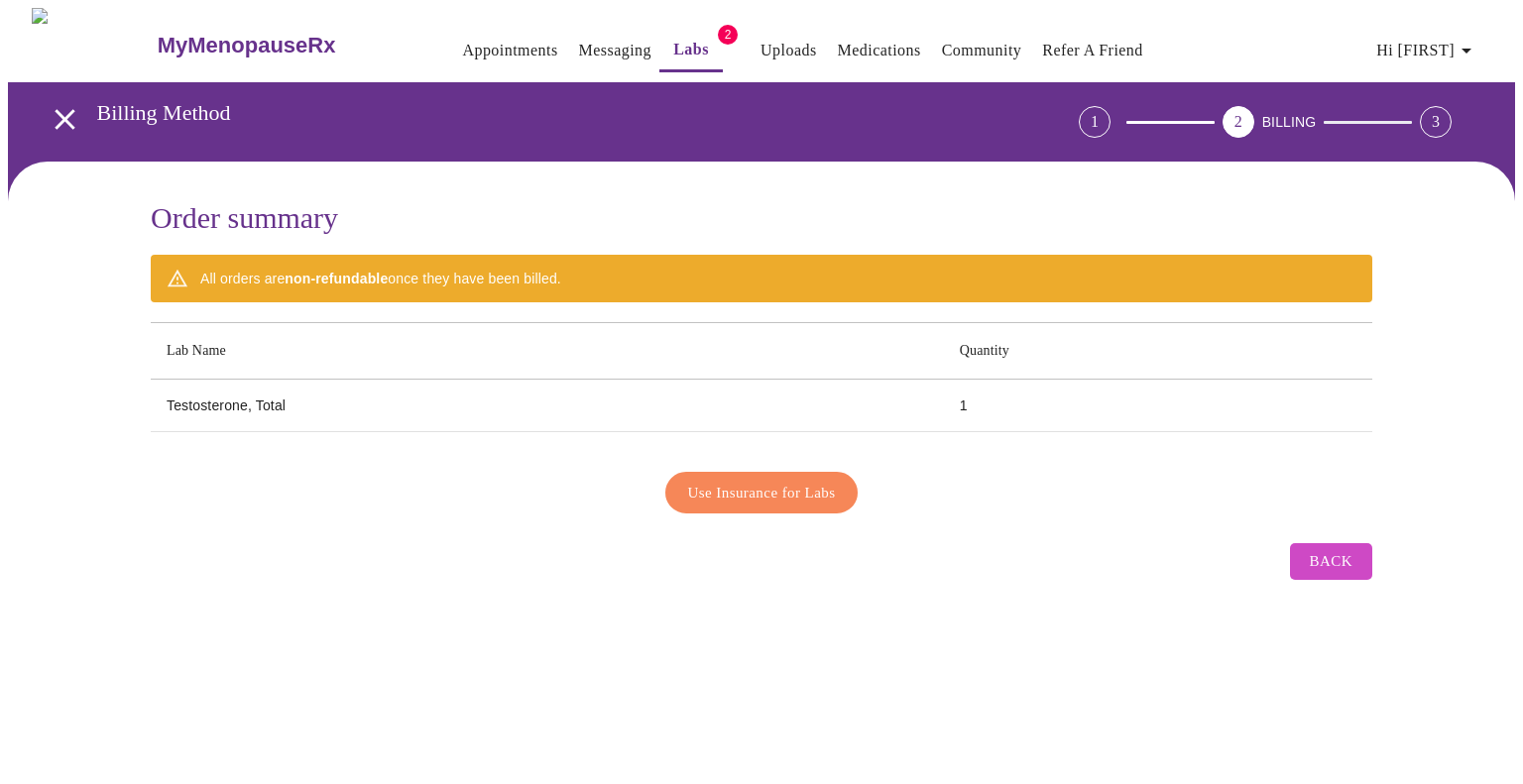 click on "Use Insurance for Labs" at bounding box center [762, 493] 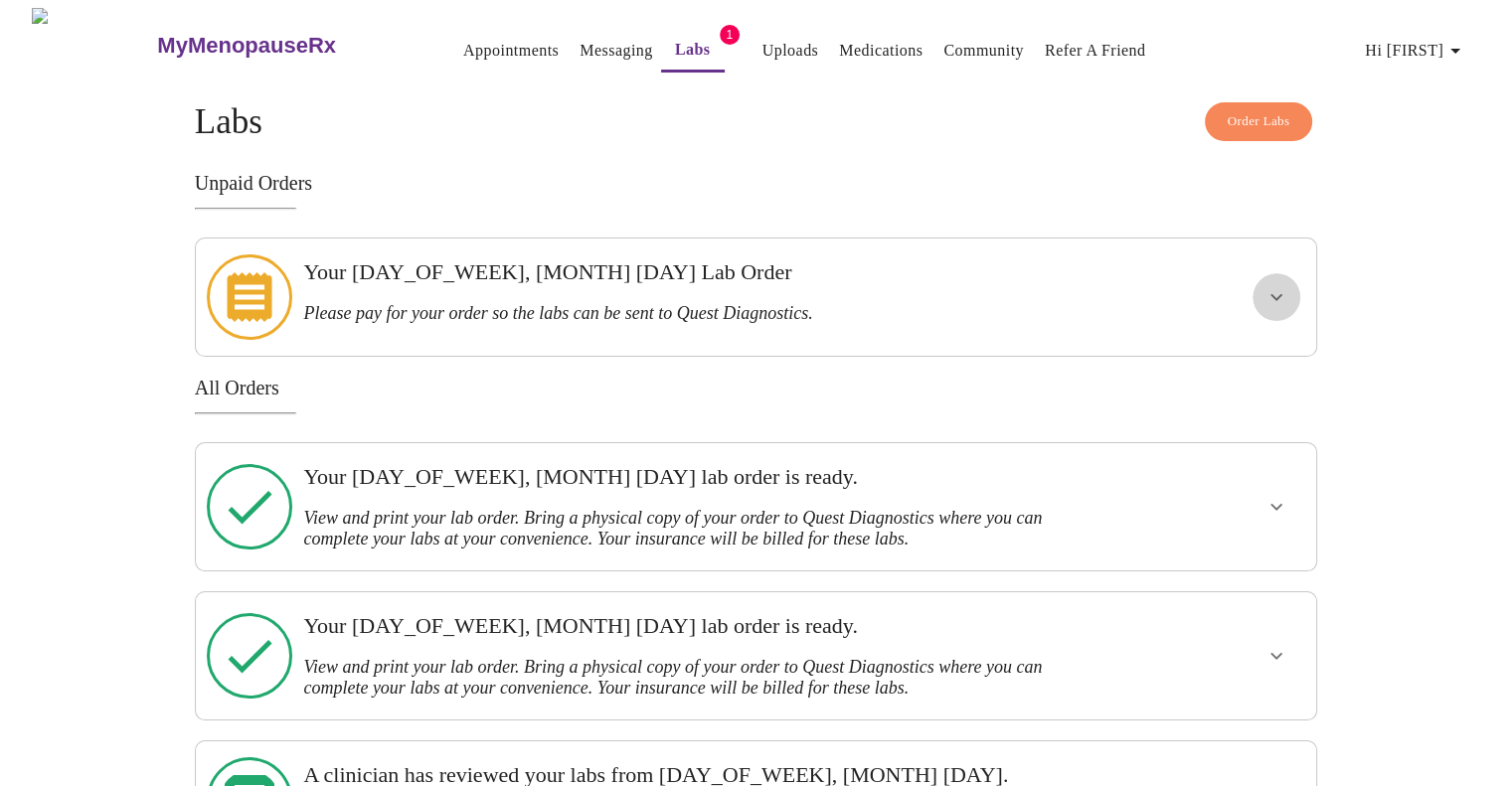 click at bounding box center (1276, 297) 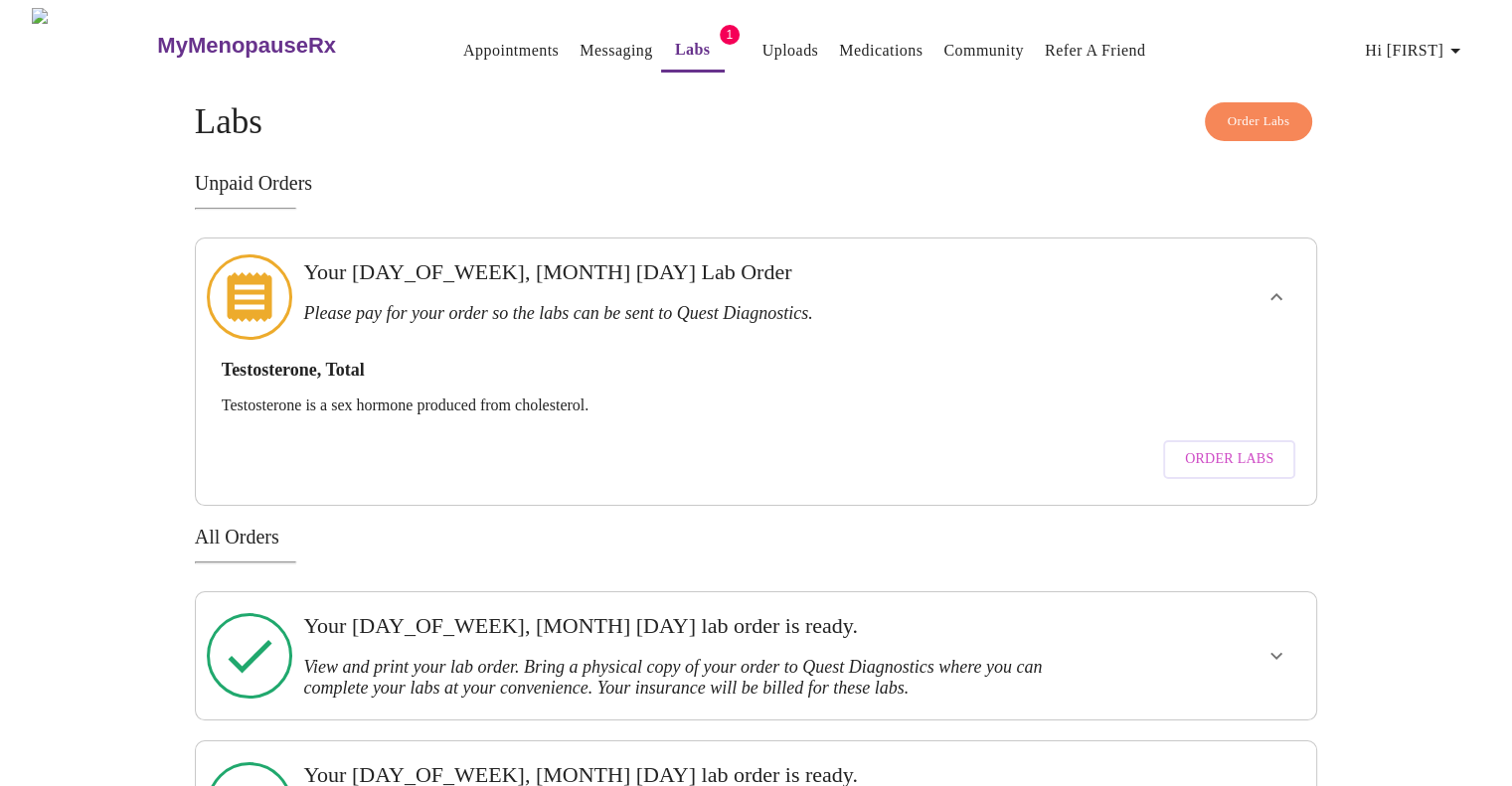 click at bounding box center (1276, 297) 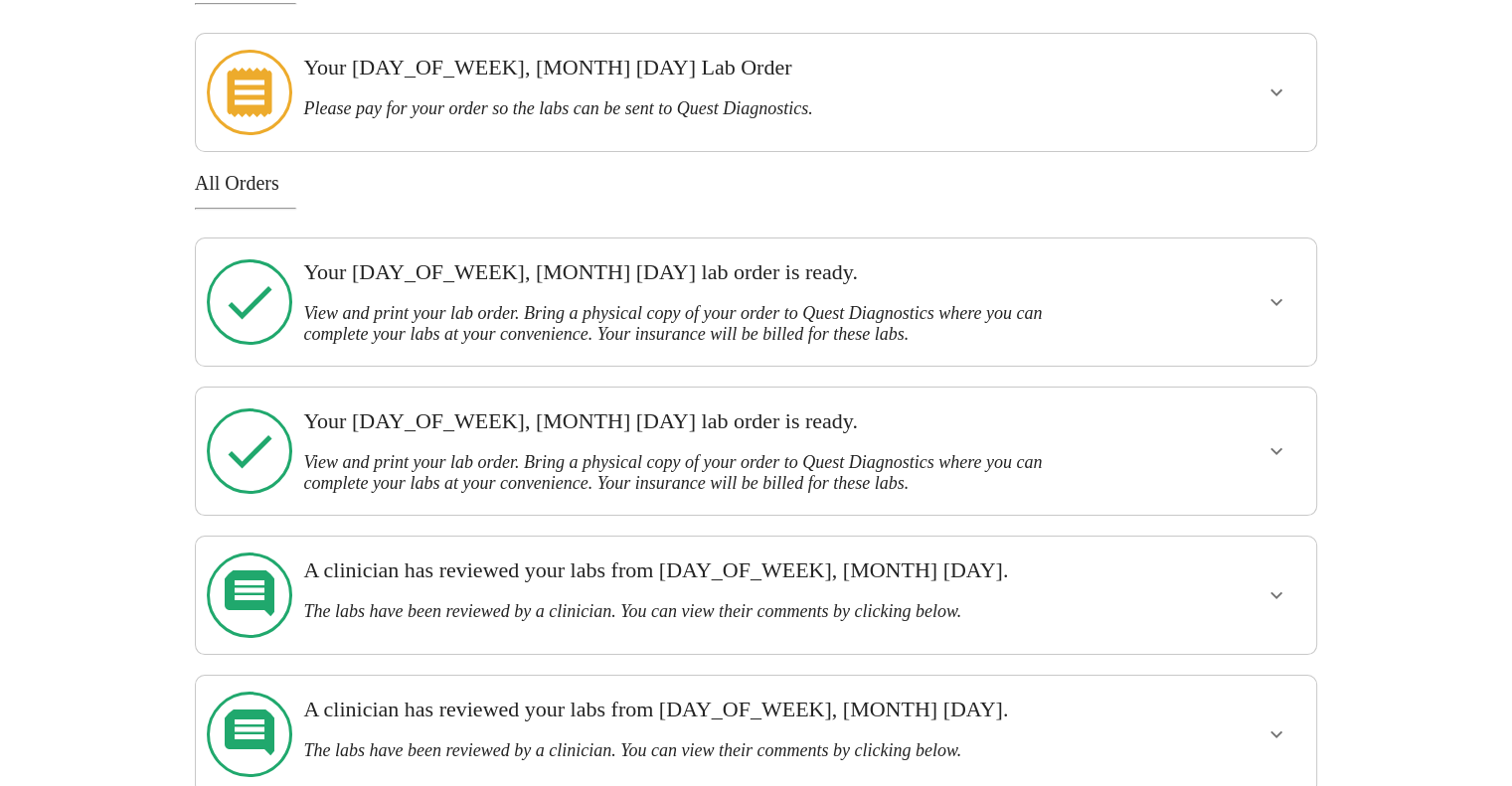 scroll, scrollTop: 206, scrollLeft: 0, axis: vertical 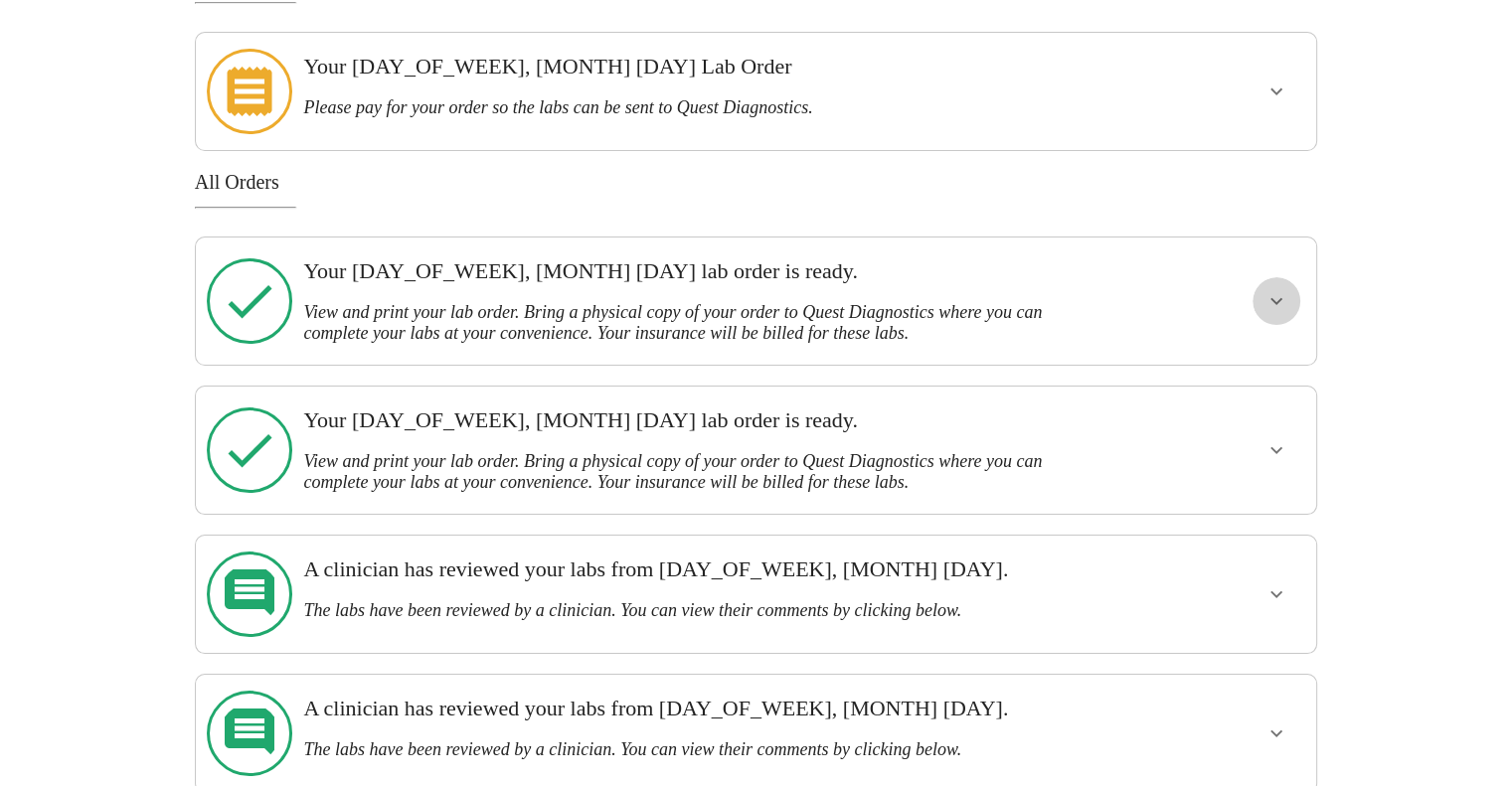 click at bounding box center (1276, 91) 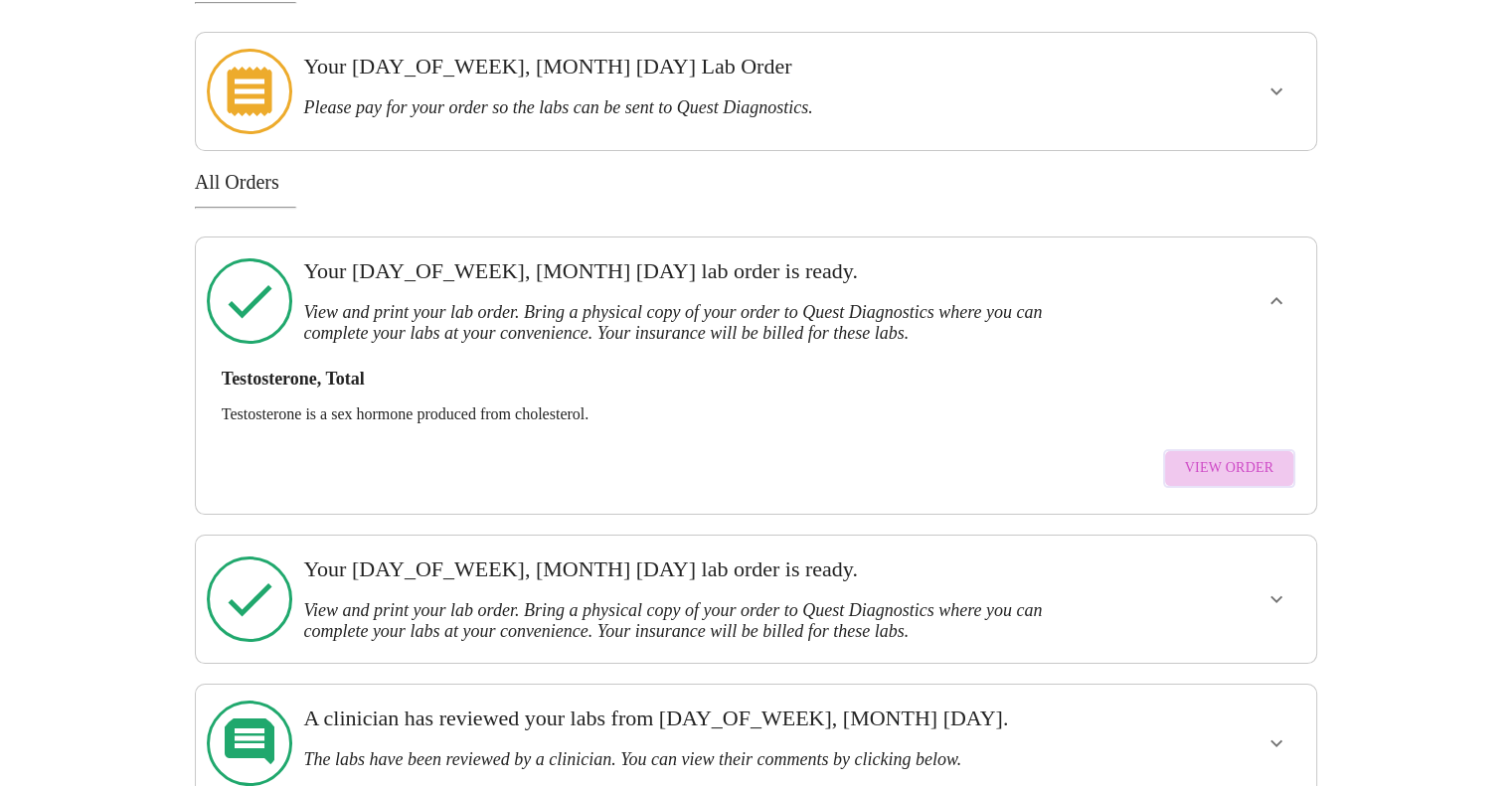 click on "View Order" at bounding box center (1230, 468) 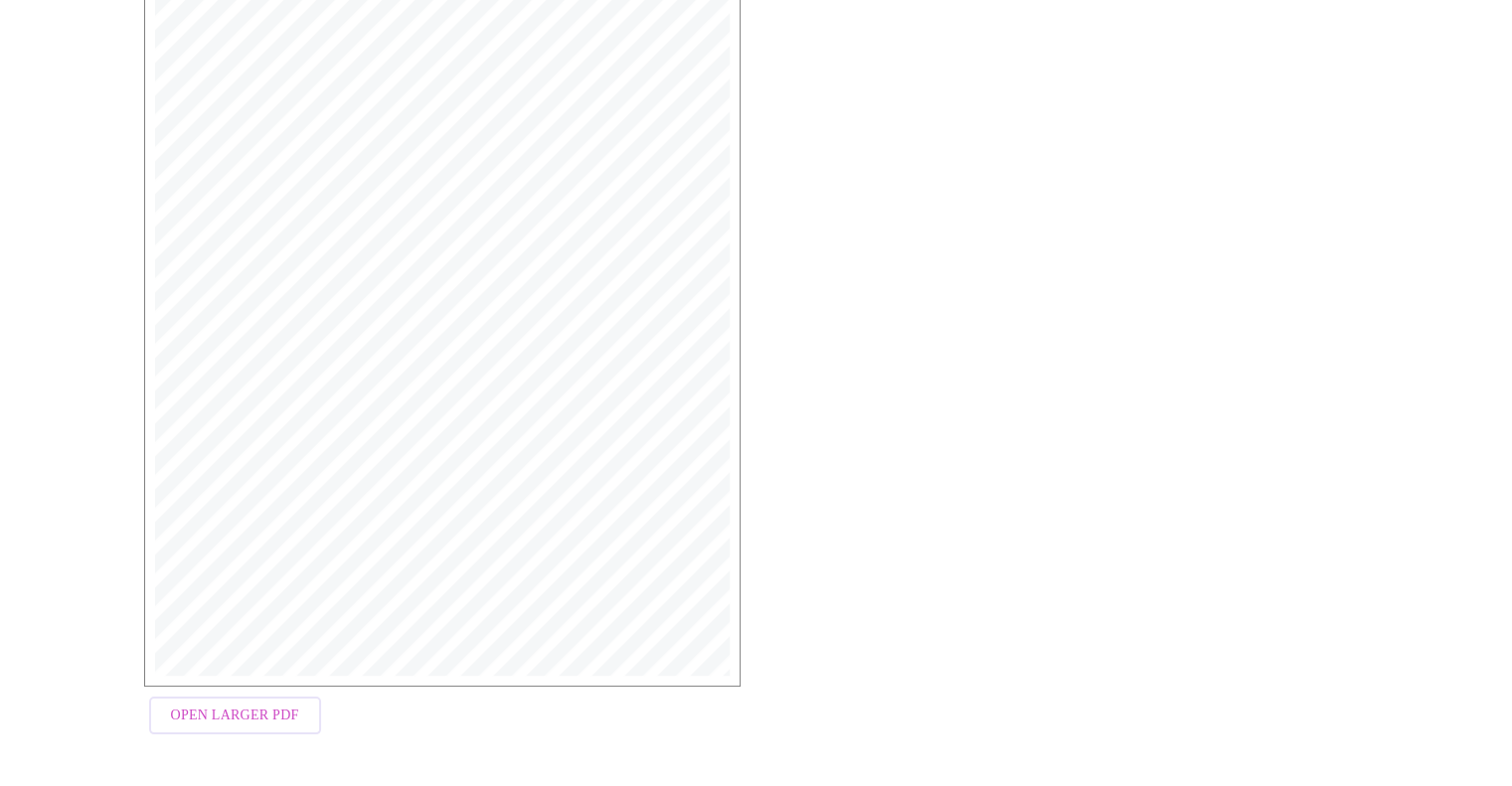 scroll, scrollTop: 433, scrollLeft: 0, axis: vertical 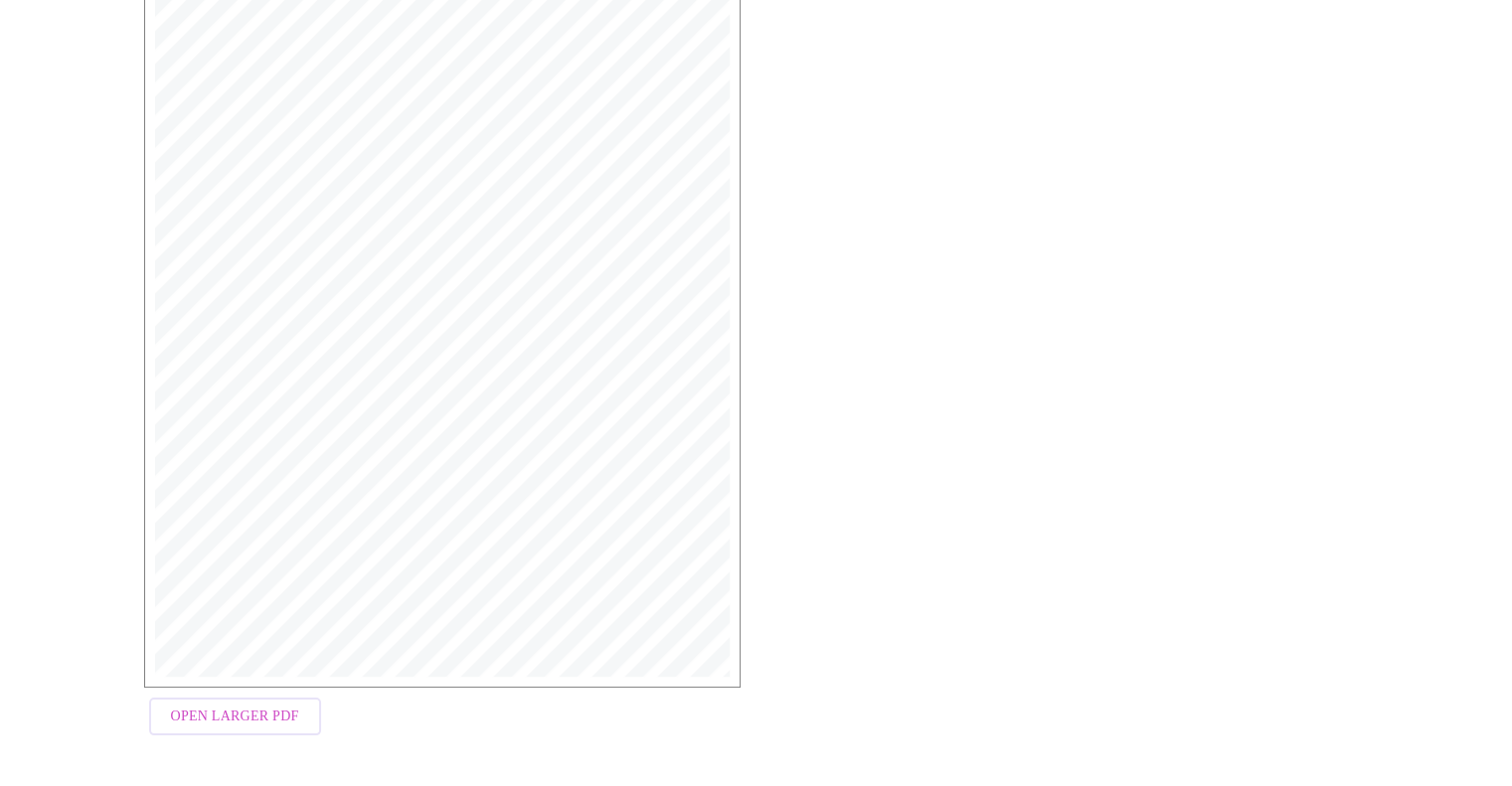 click on "Open Larger PDF" at bounding box center [235, 716] 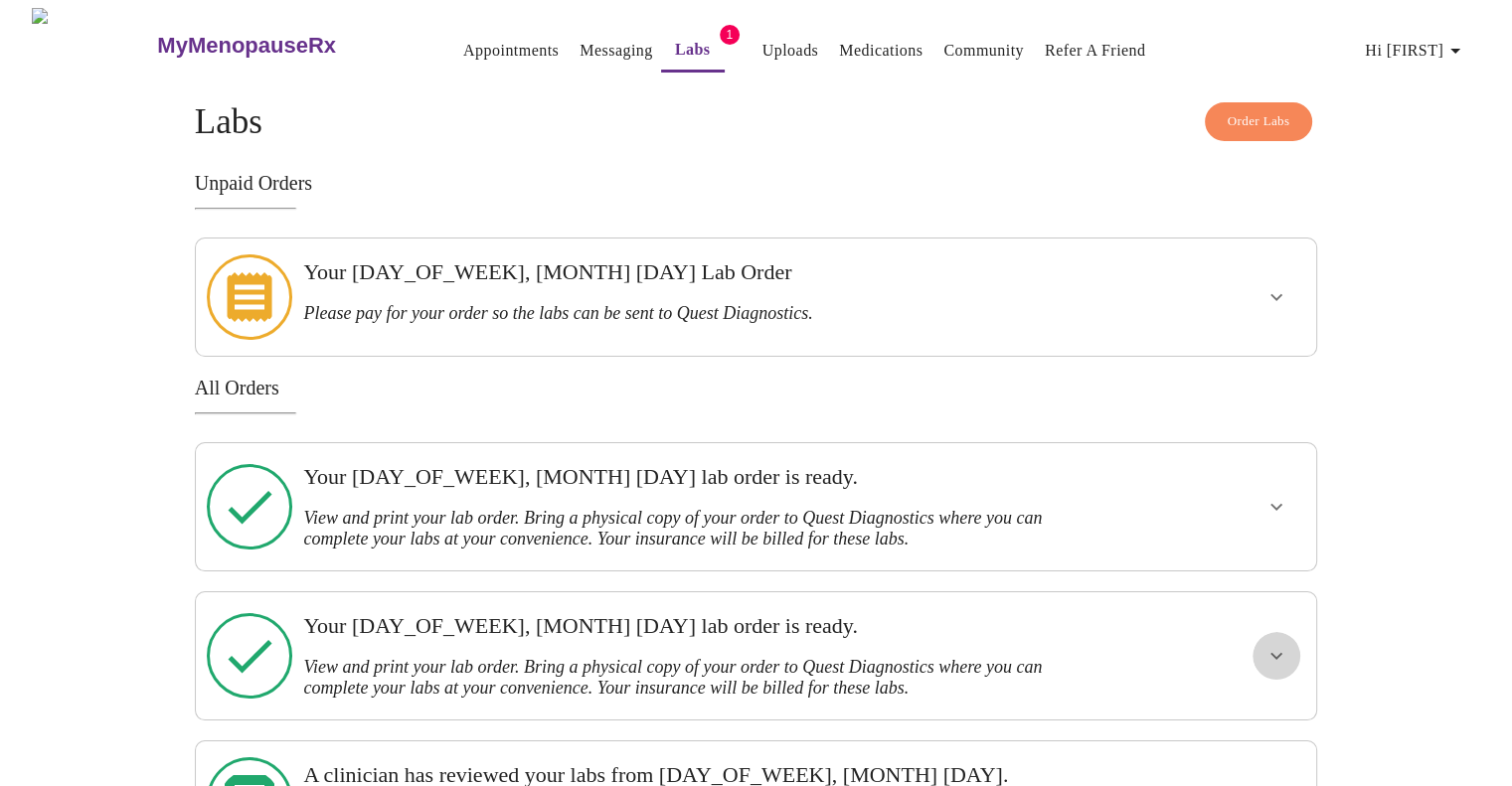 click at bounding box center (1276, 297) 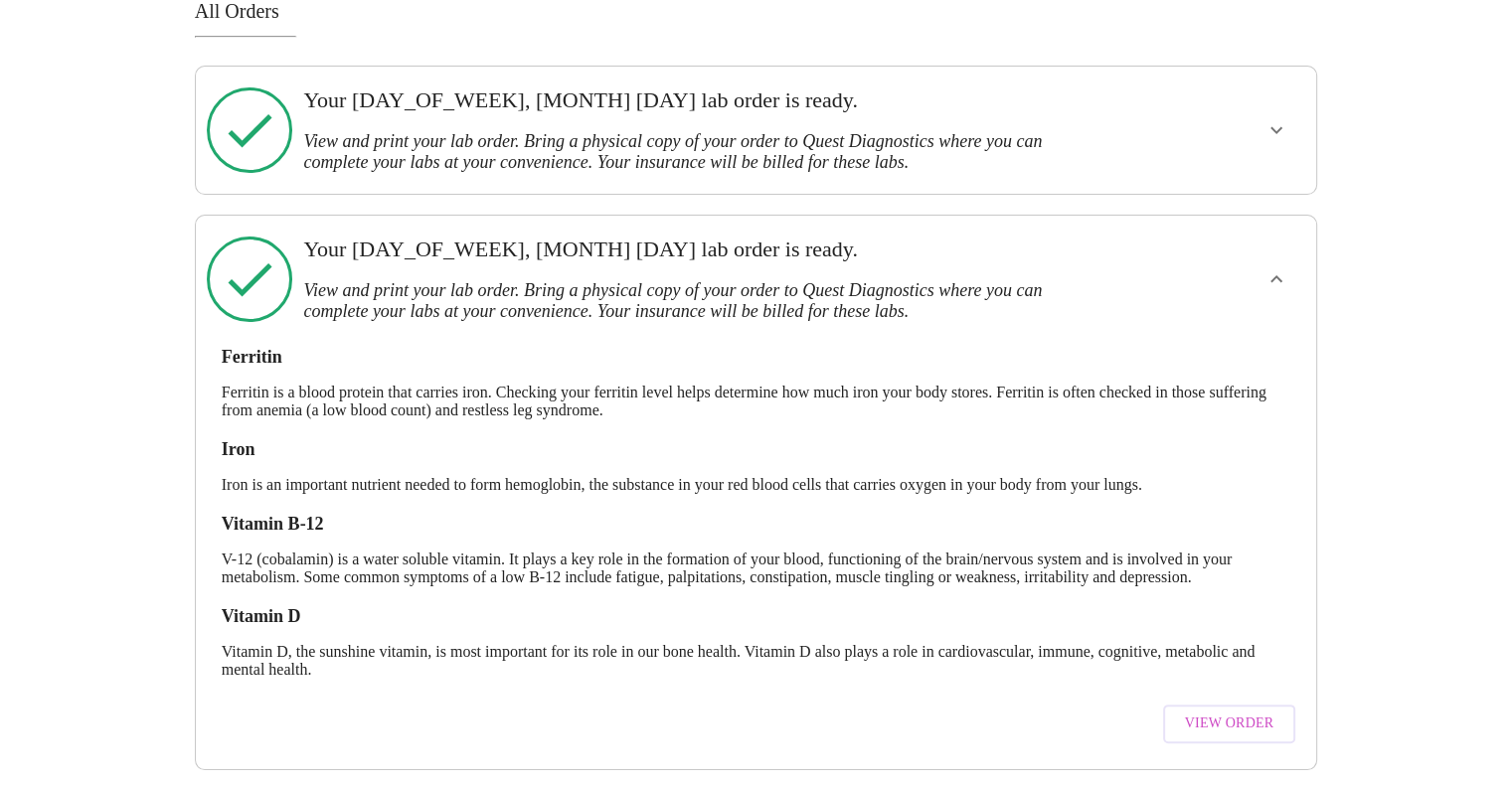 scroll, scrollTop: 411, scrollLeft: 0, axis: vertical 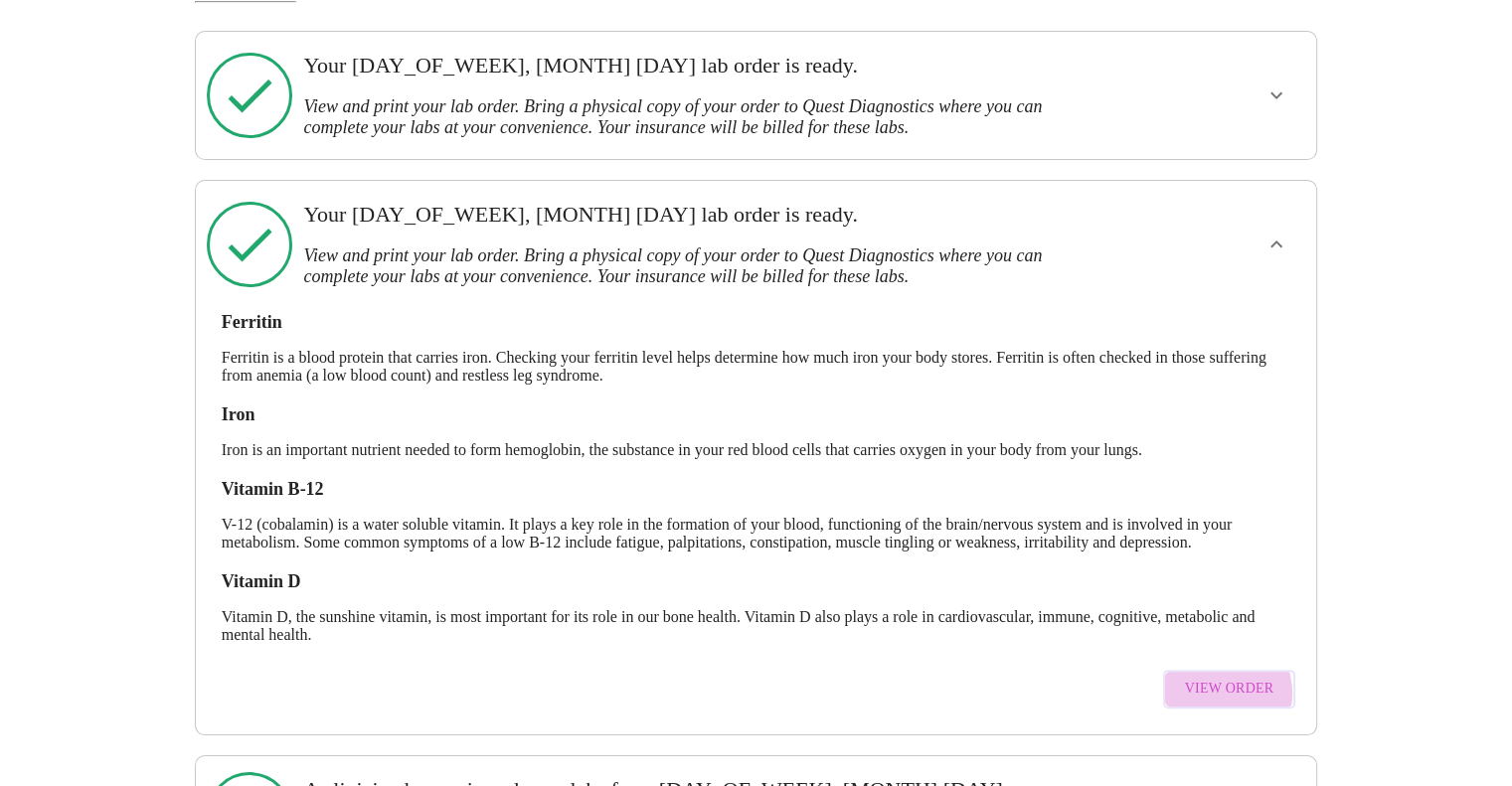 click on "View Order" at bounding box center [1230, 689] 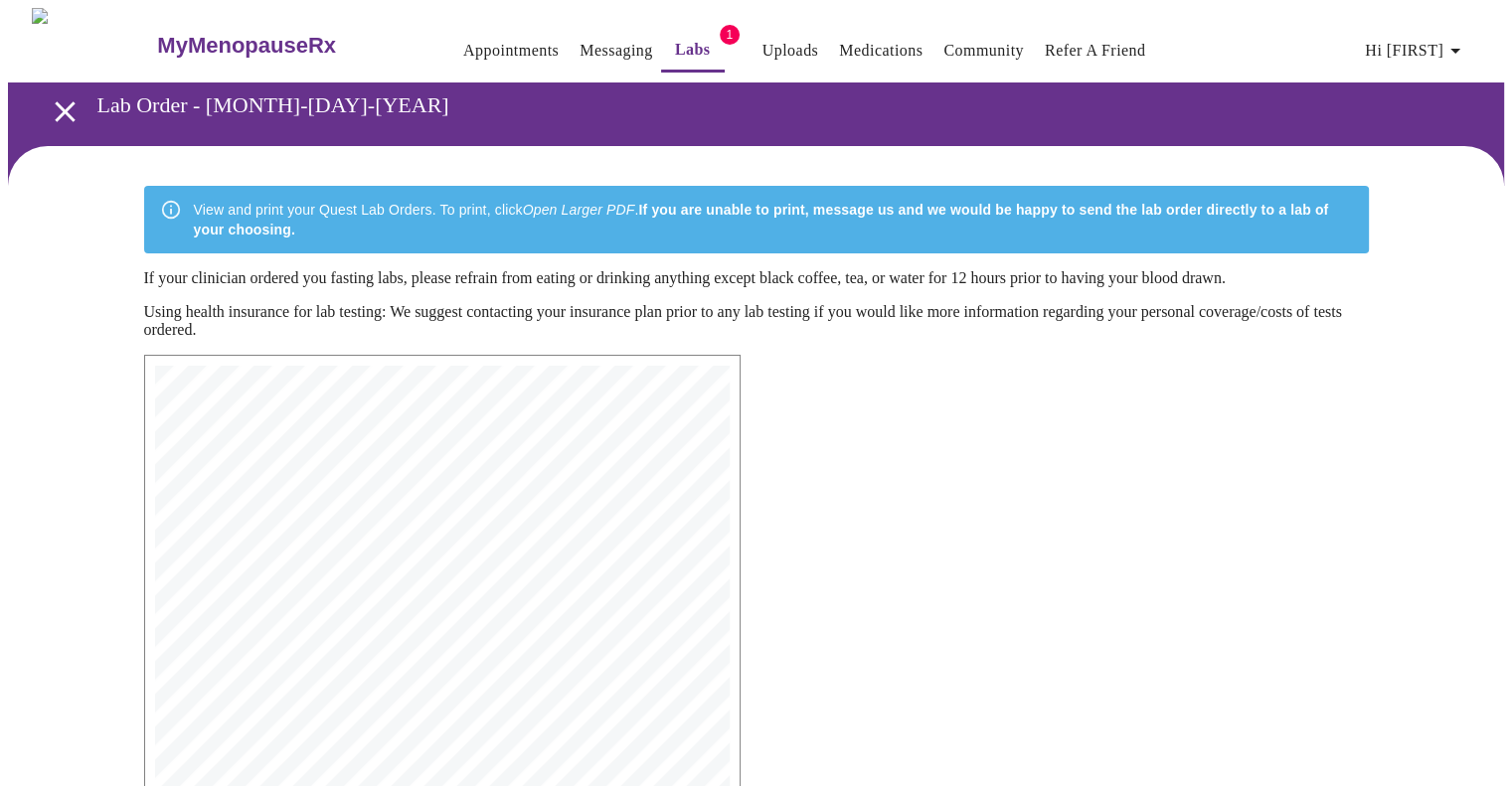 scroll, scrollTop: 434, scrollLeft: 0, axis: vertical 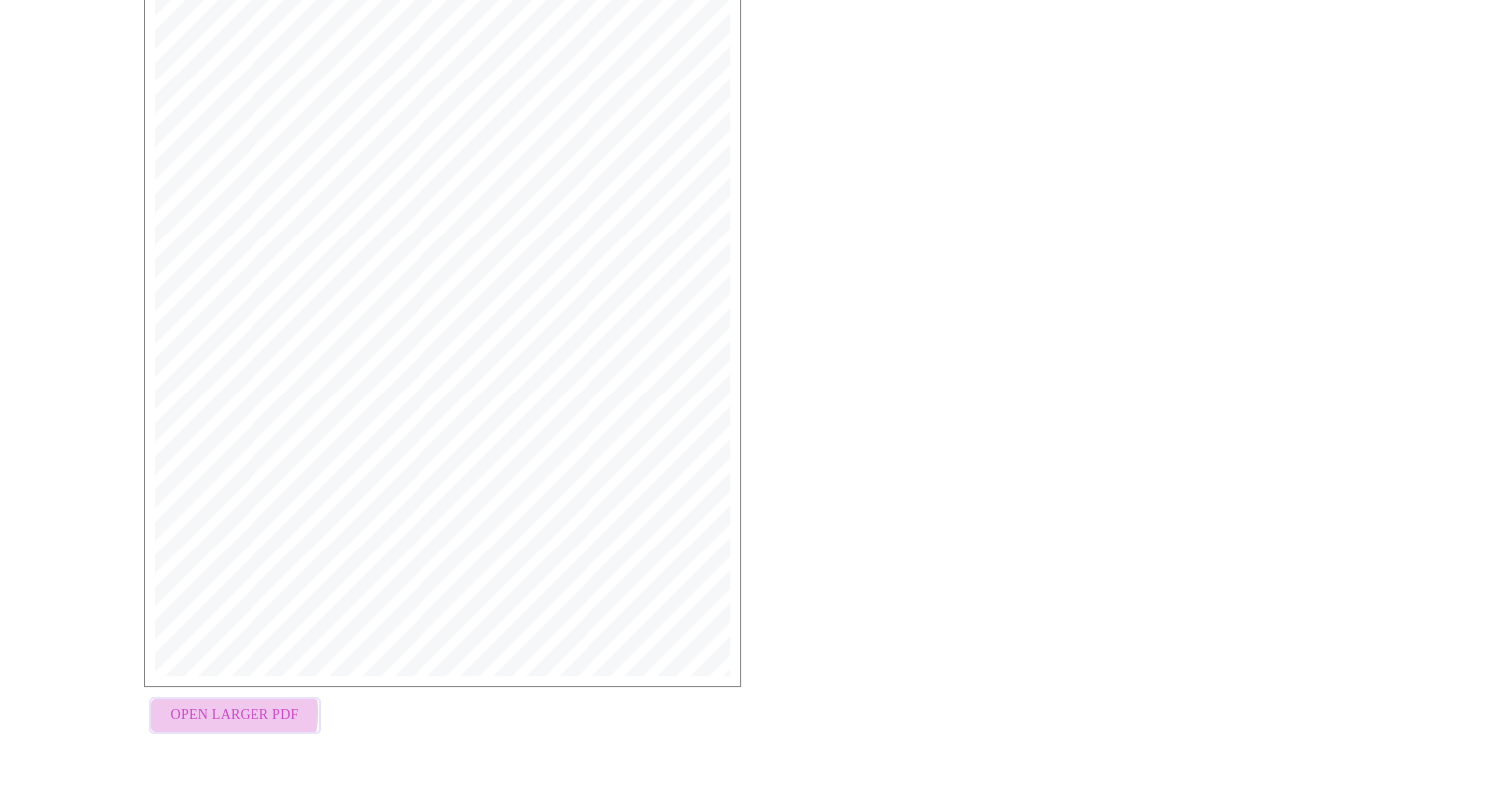 click on "Open Larger PDF" at bounding box center [235, 715] 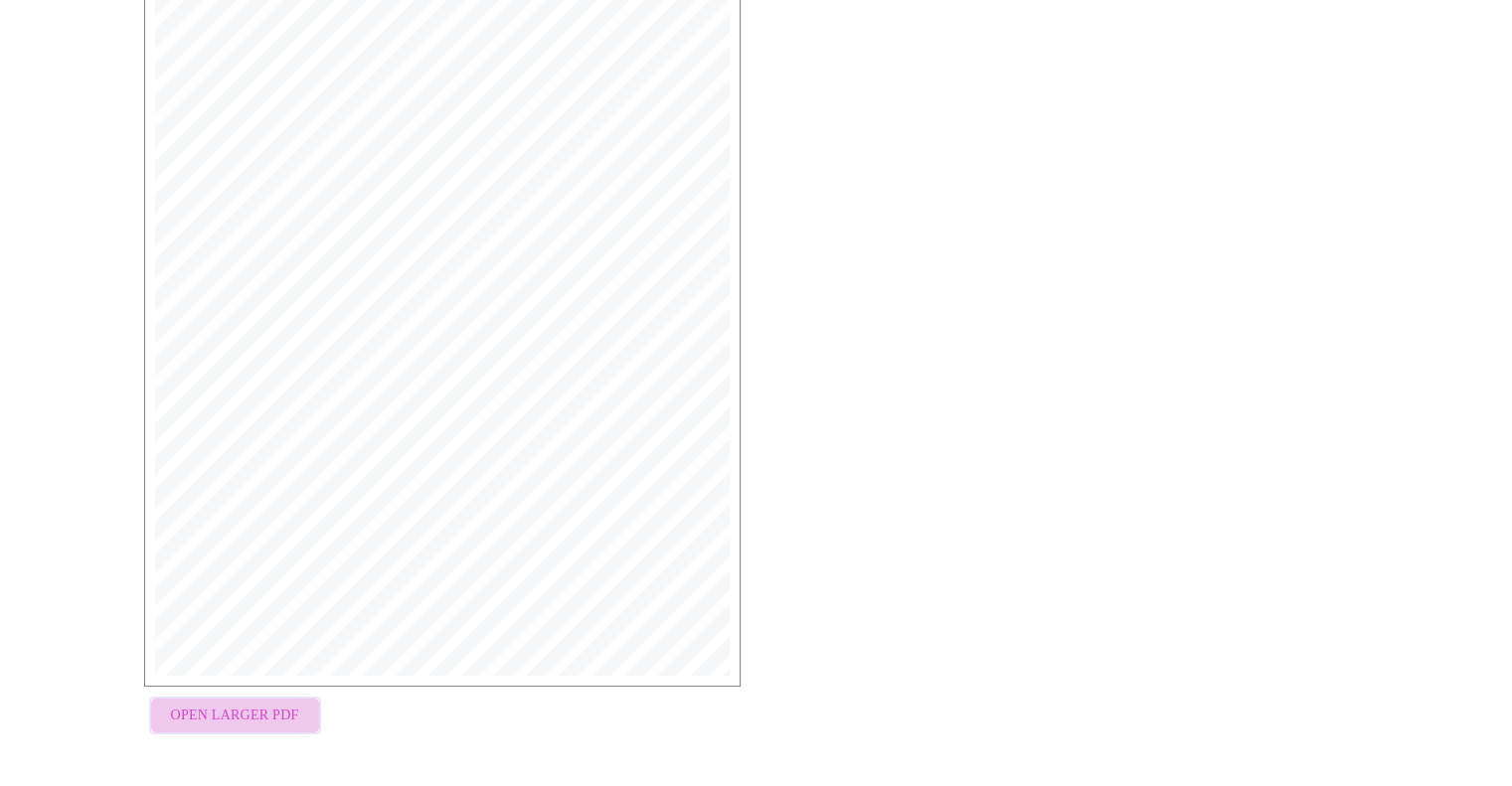 click on "Open Larger PDF" at bounding box center (235, 715) 